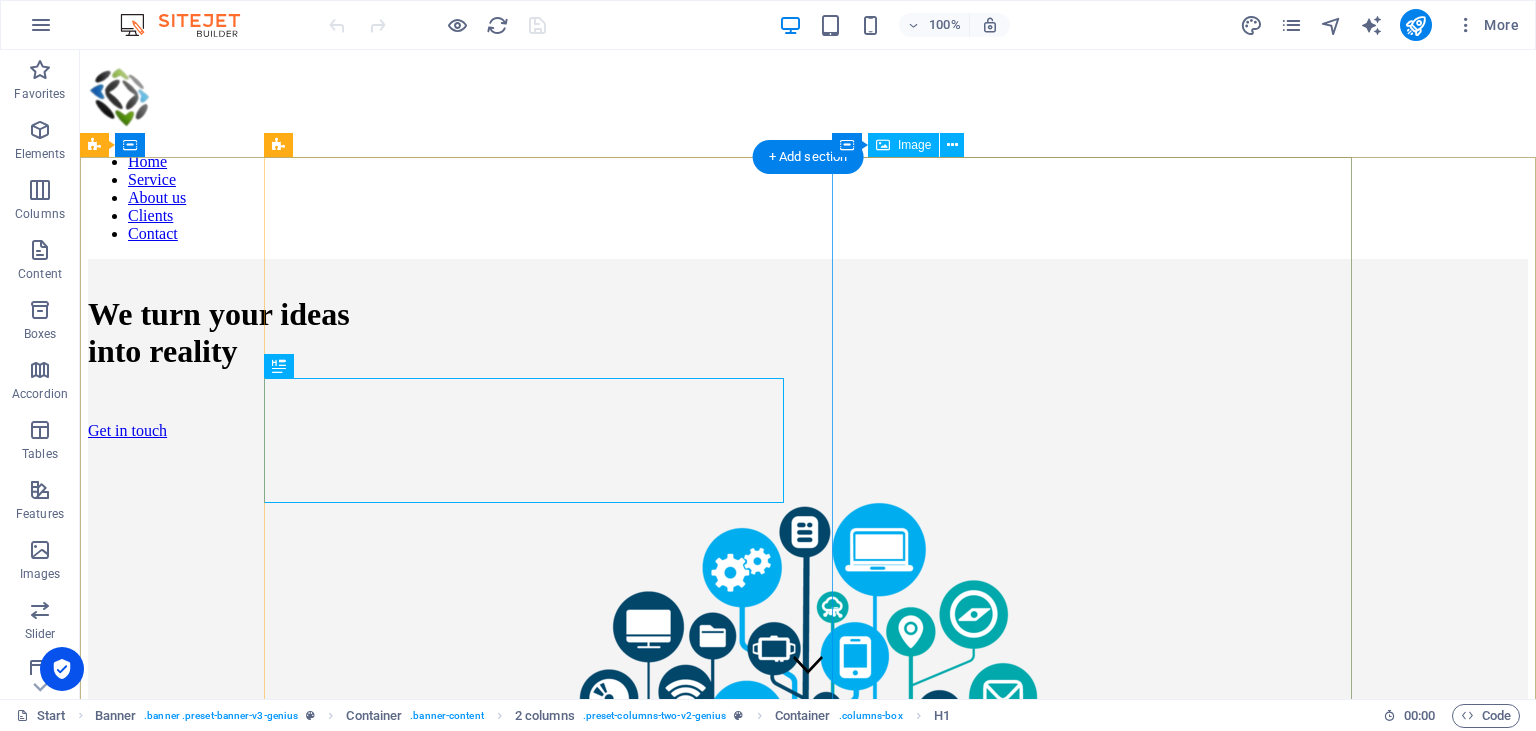 scroll, scrollTop: 0, scrollLeft: 0, axis: both 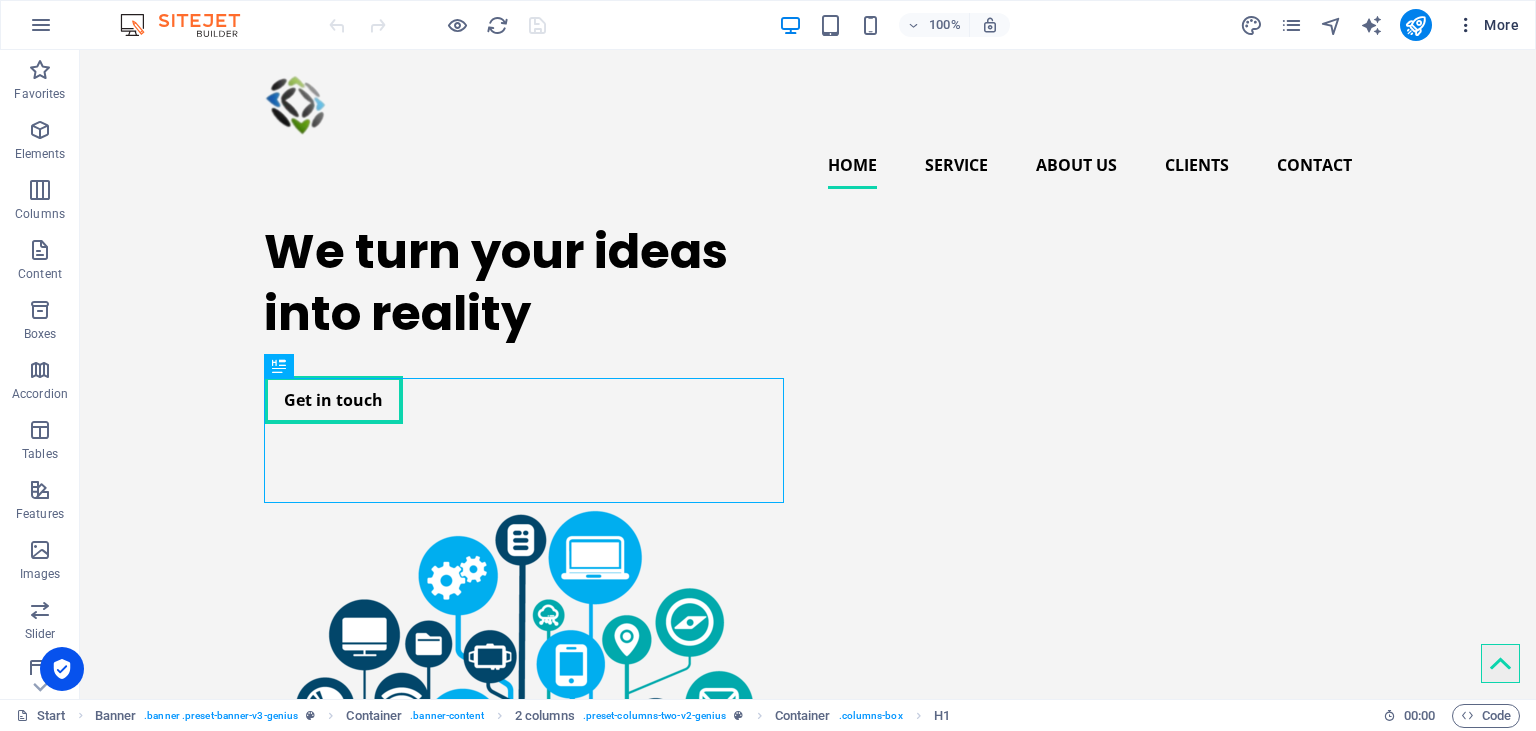 click on "More" at bounding box center [1487, 25] 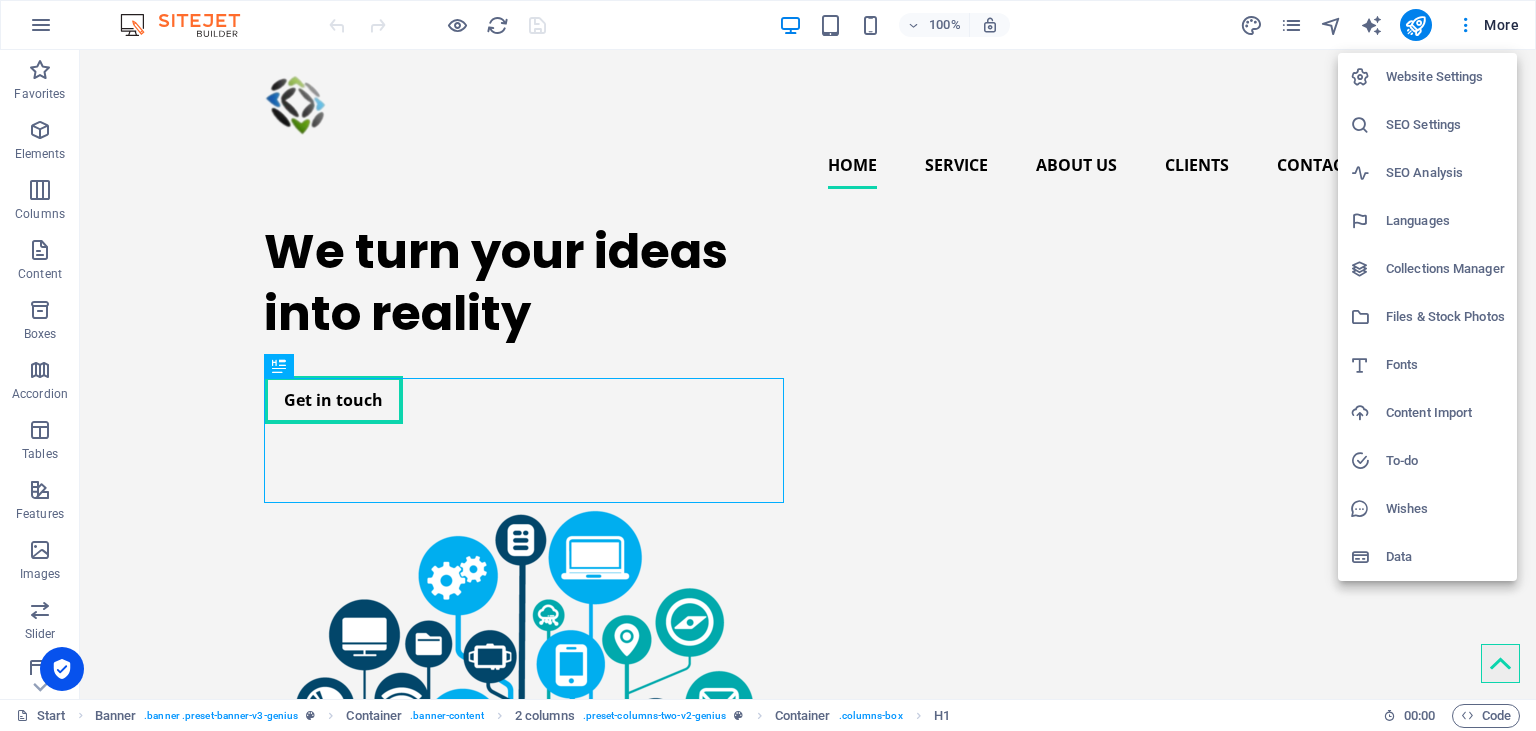click on "Website Settings" at bounding box center (1445, 77) 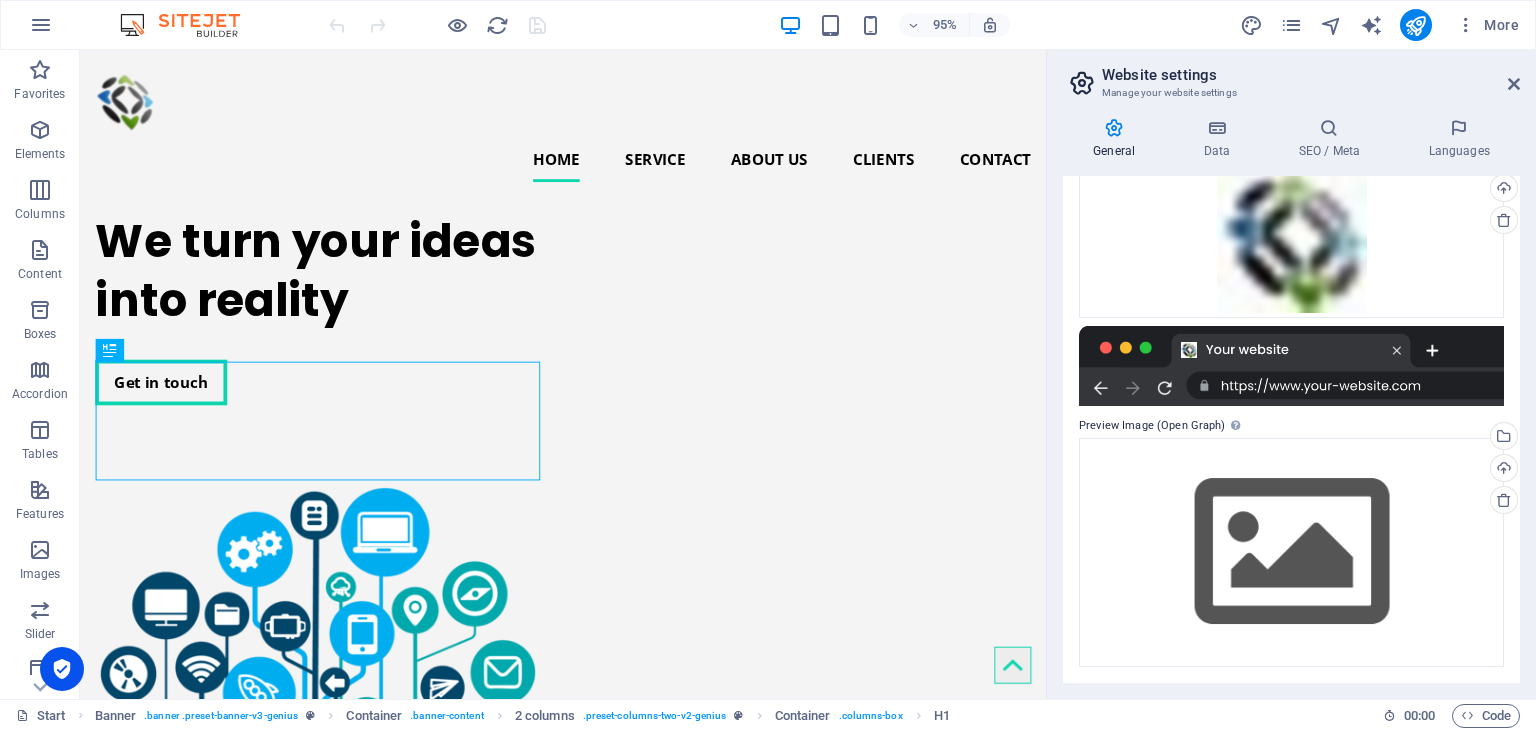 scroll, scrollTop: 0, scrollLeft: 0, axis: both 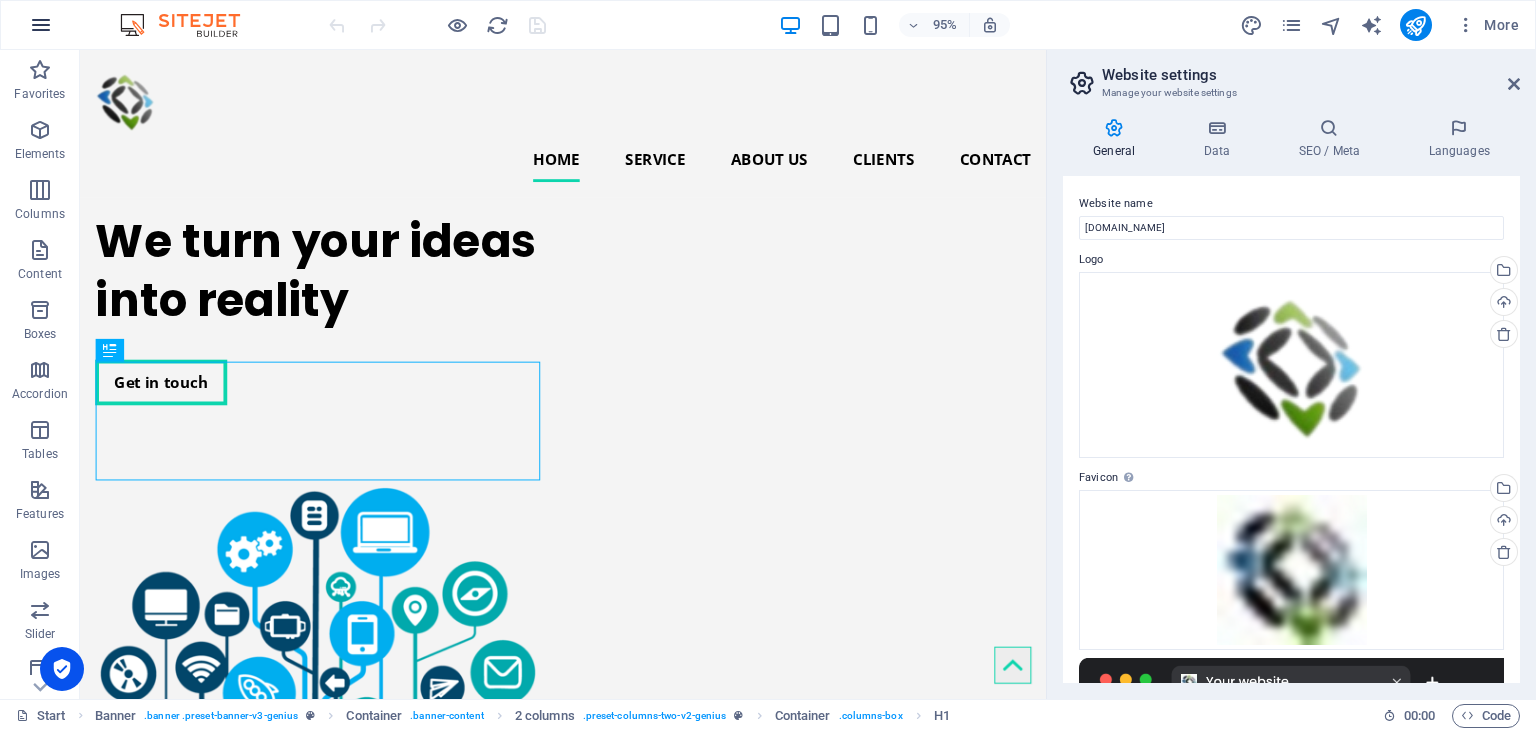 click at bounding box center (41, 25) 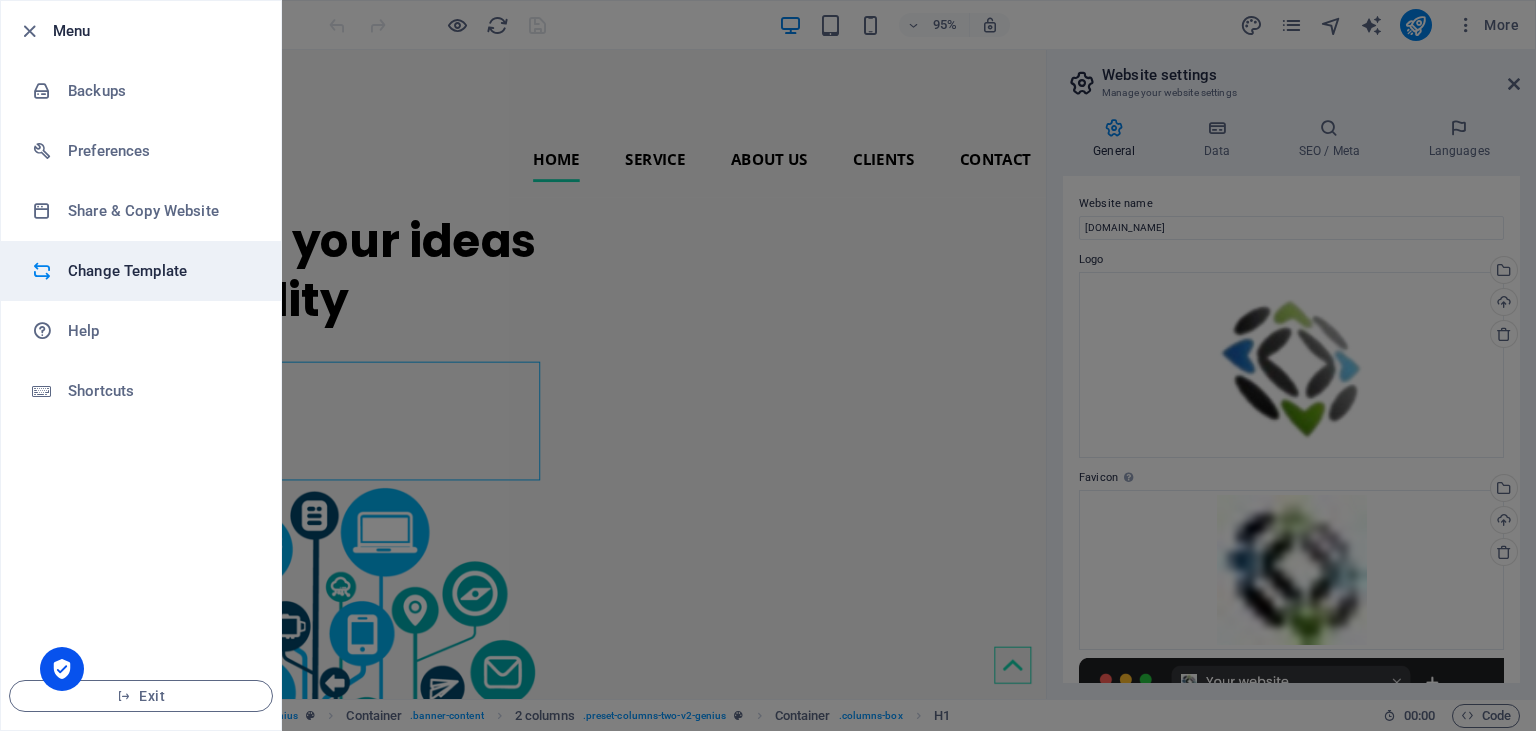 click on "Change Template" at bounding box center [141, 271] 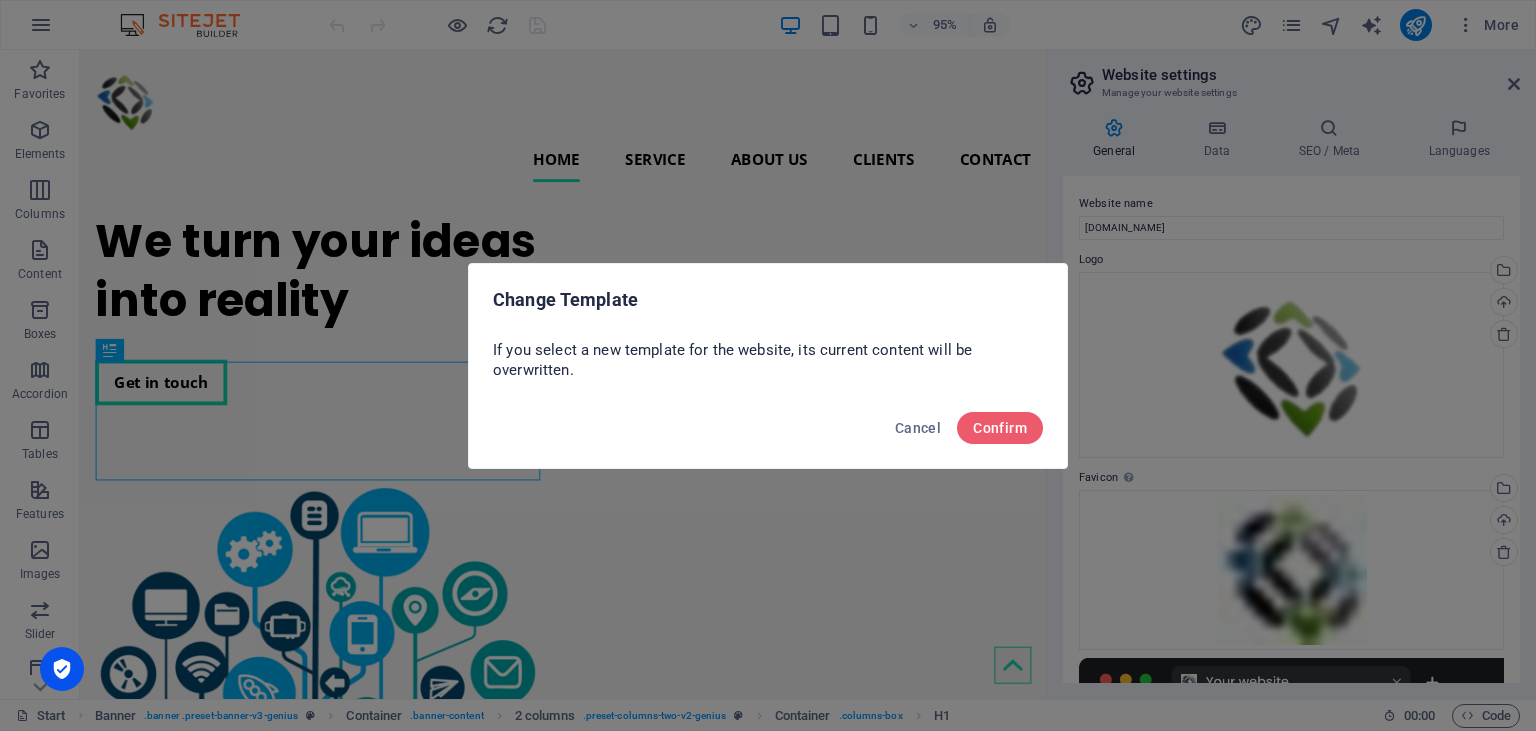 click on "Change Template If you select a new template for the website, its current content will be overwritten. Cancel Confirm" at bounding box center (768, 365) 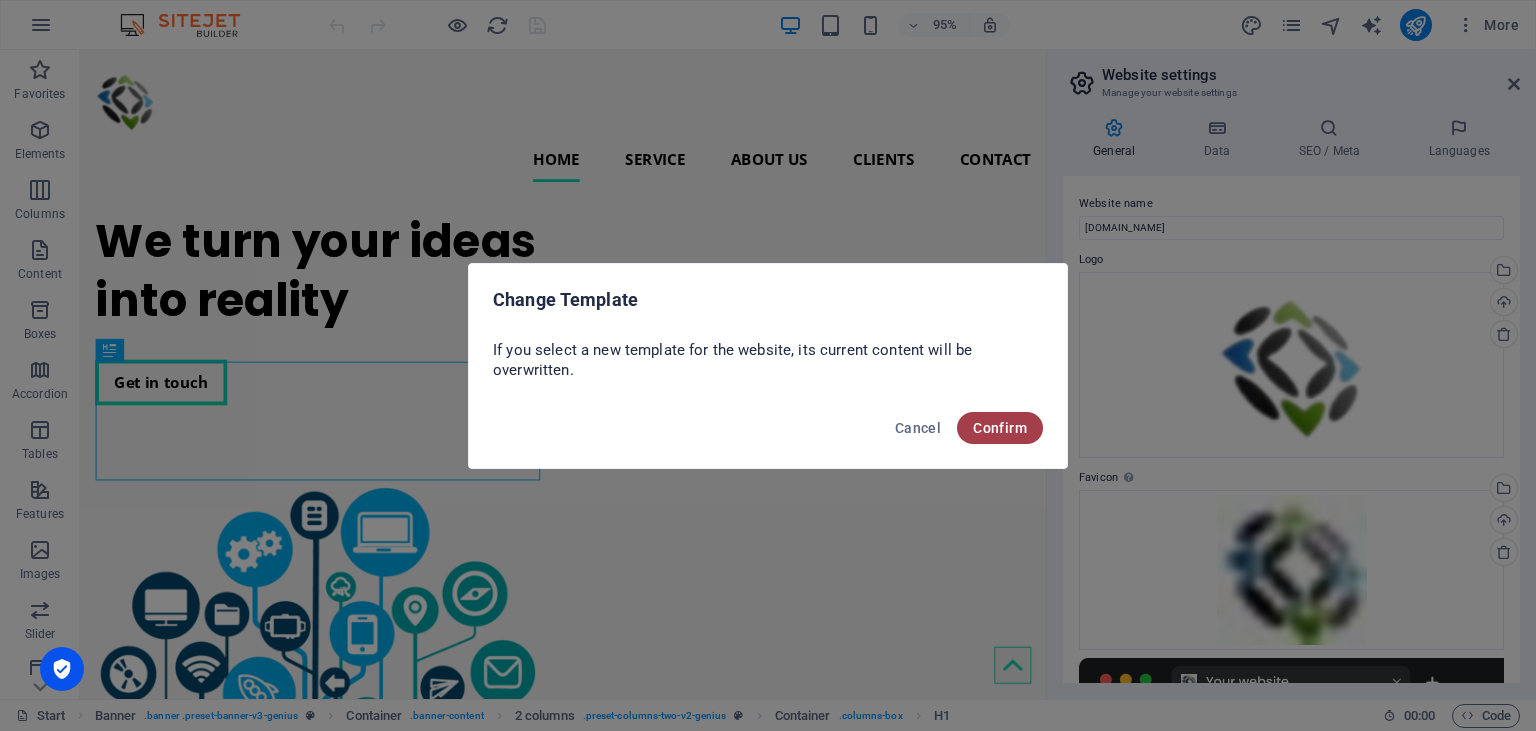 click on "Confirm" at bounding box center (1000, 428) 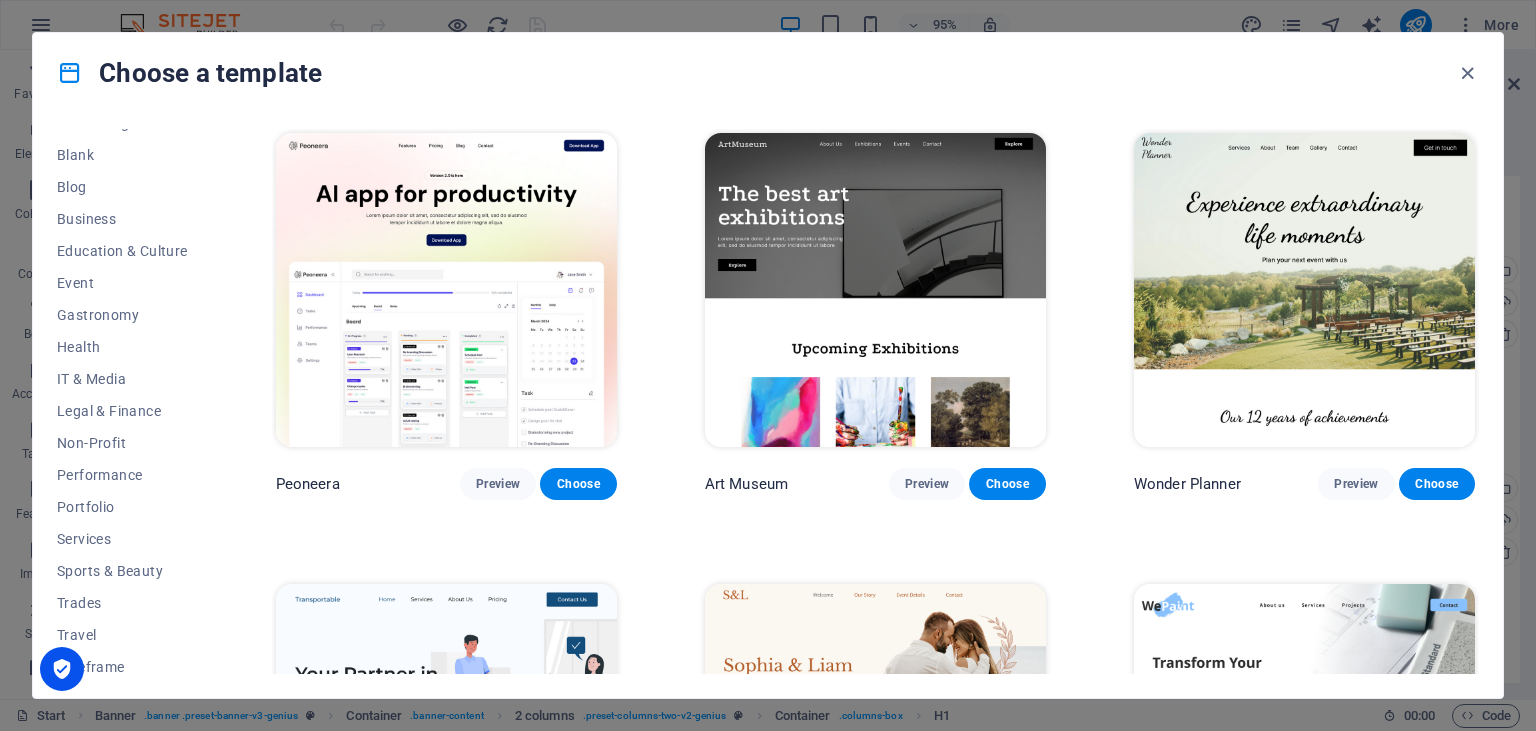 scroll, scrollTop: 254, scrollLeft: 0, axis: vertical 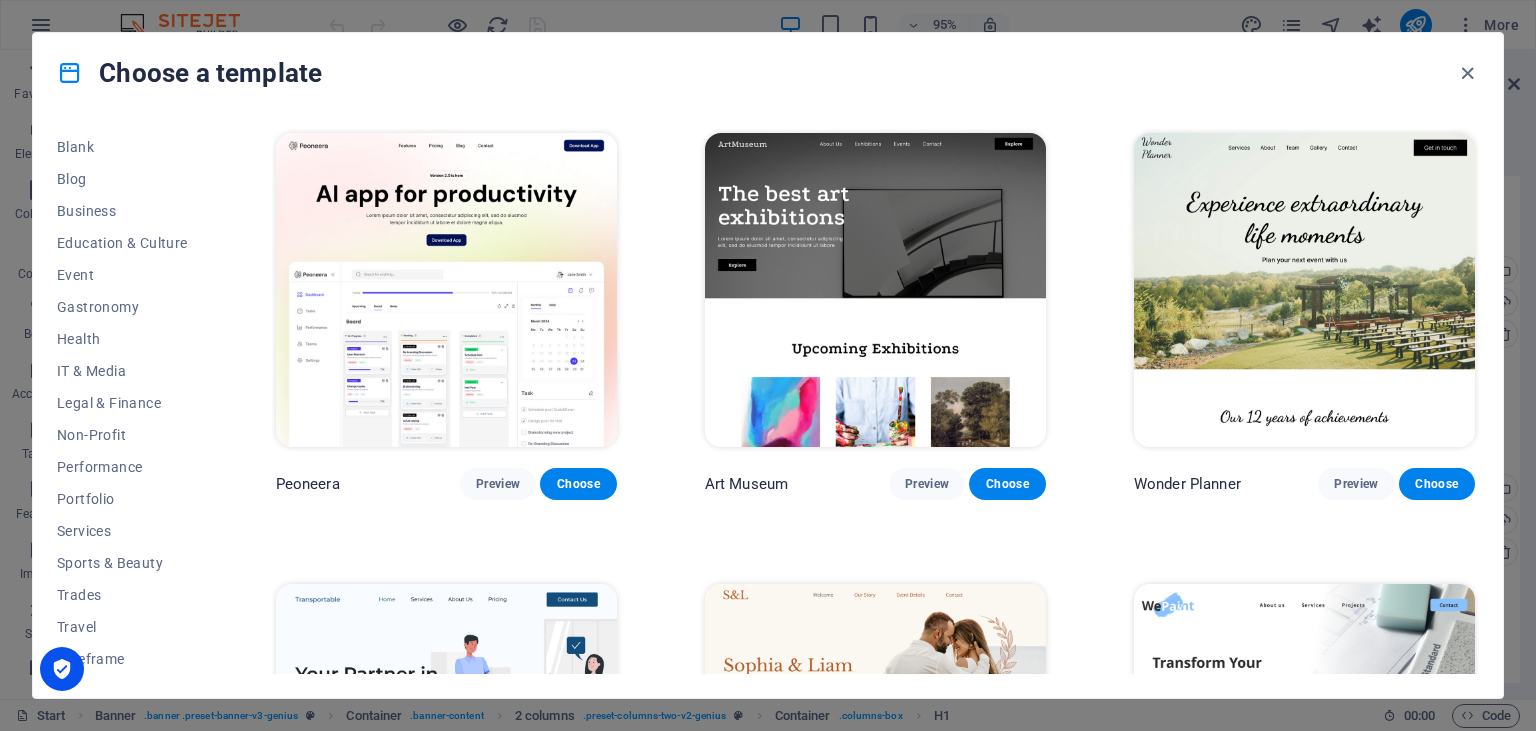 drag, startPoint x: 200, startPoint y: 482, endPoint x: 198, endPoint y: 403, distance: 79.025314 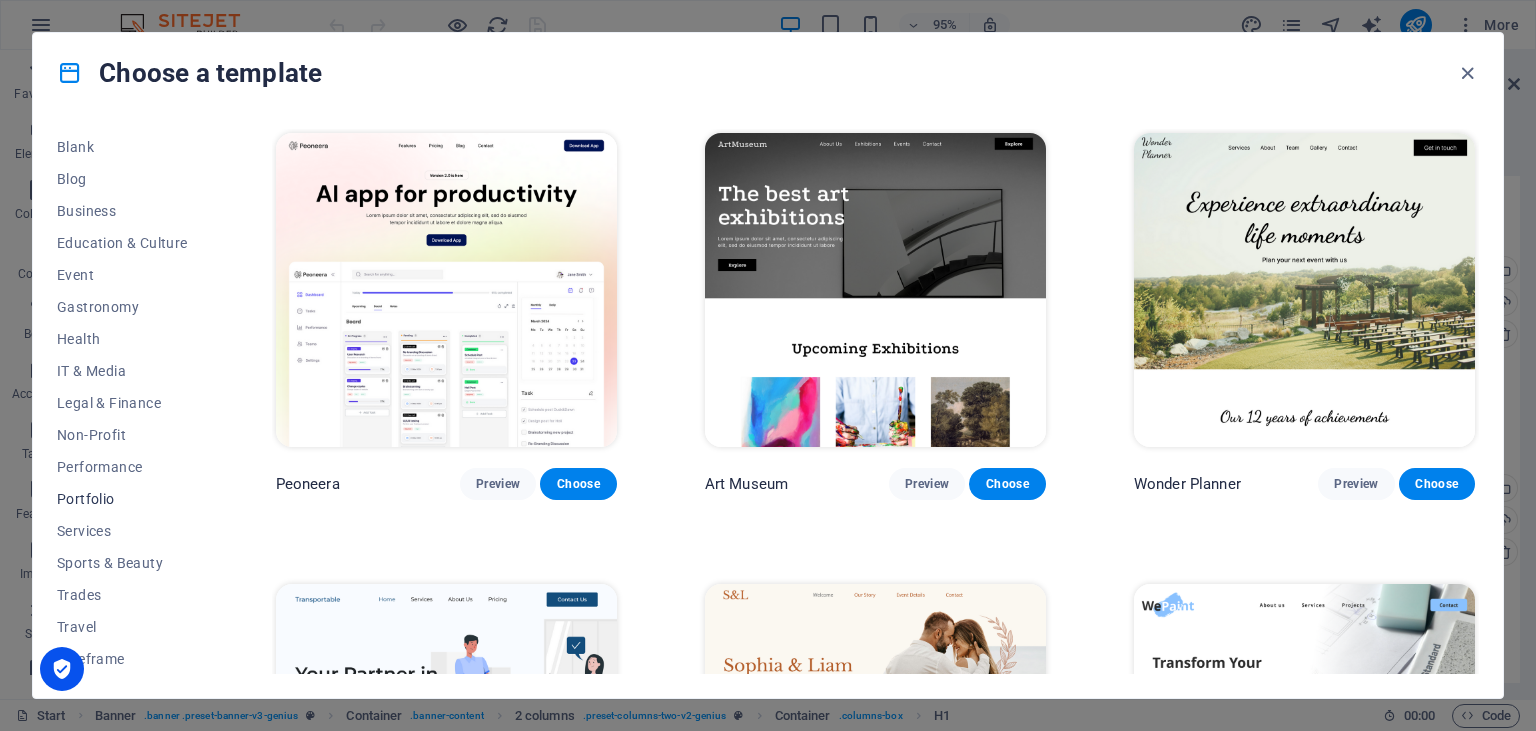 click on "Portfolio" at bounding box center (122, 499) 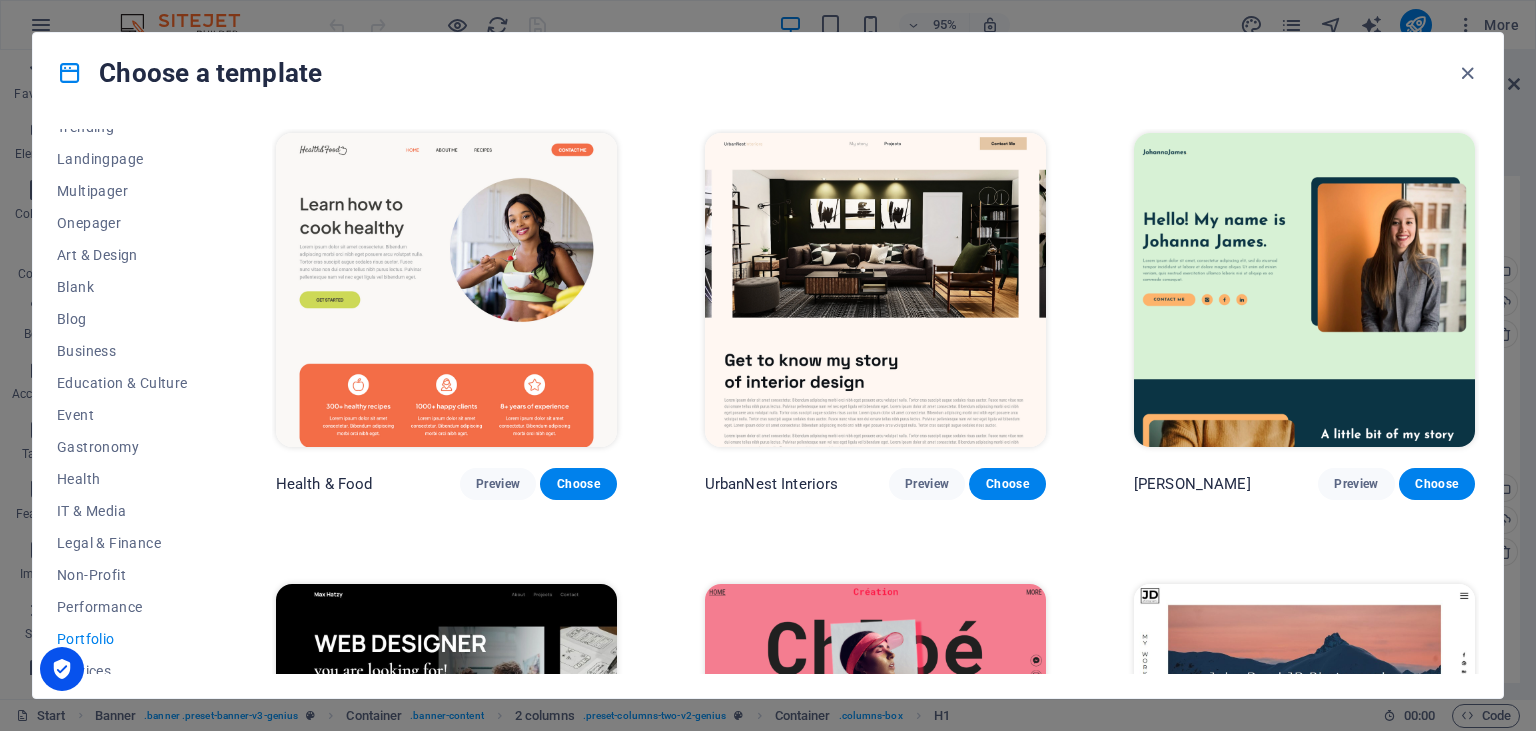 scroll, scrollTop: 0, scrollLeft: 0, axis: both 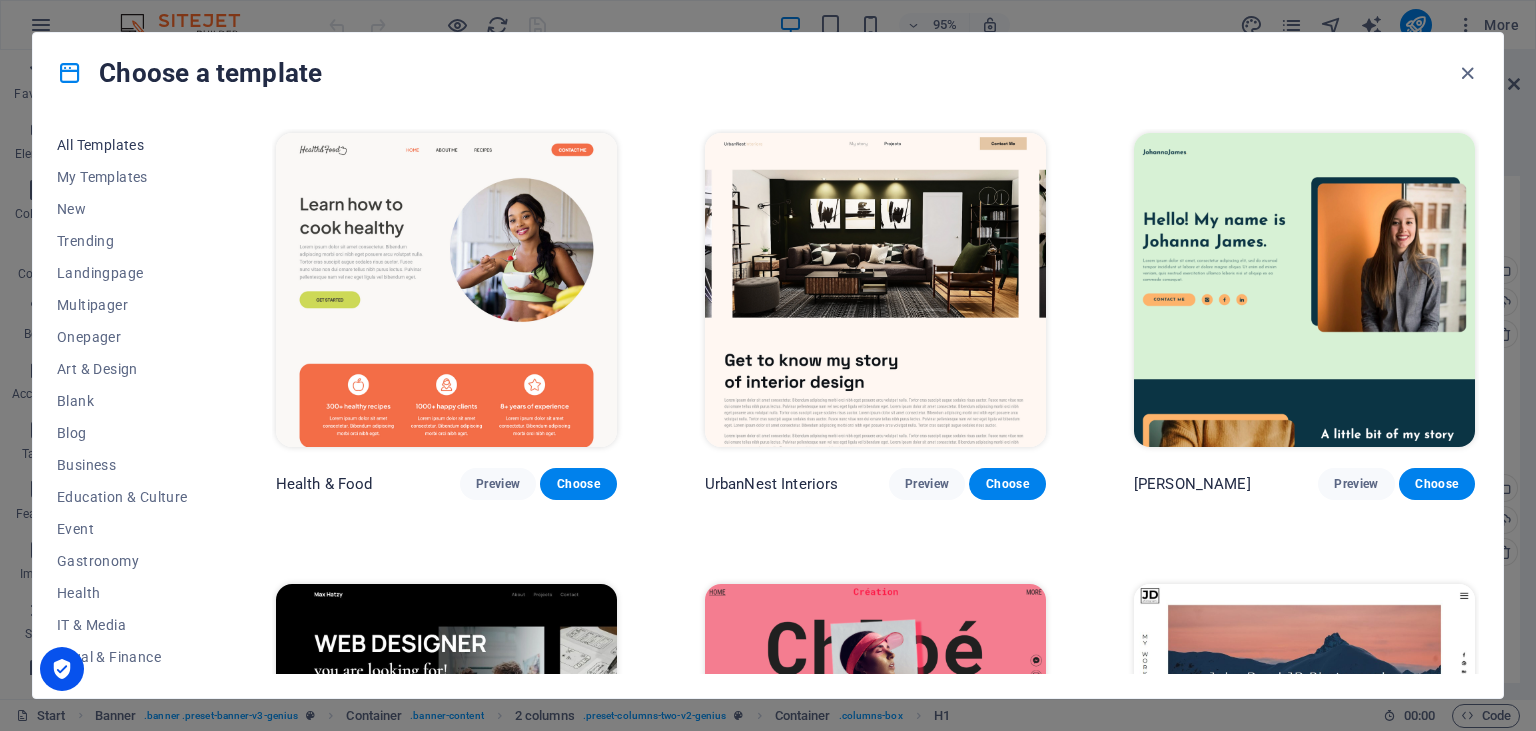 click on "All Templates" at bounding box center (122, 145) 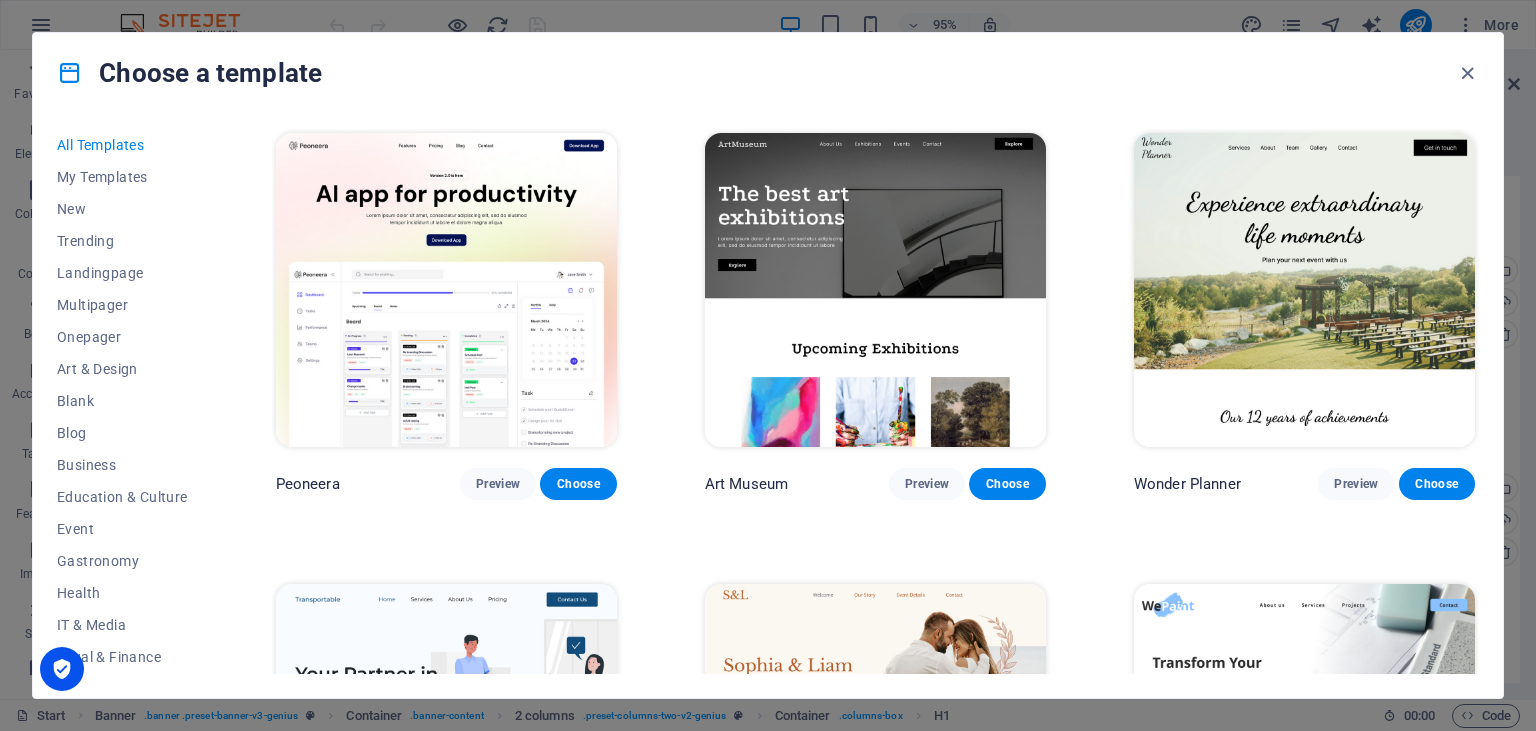 click on "All Templates My Templates New Trending Landingpage Multipager Onepager Art & Design Blank Blog Business Education & Culture Event Gastronomy Health IT & Media Legal & Finance Non-Profit Performance Portfolio Services Sports & Beauty Trades Travel Wireframe Peoneera Preview Choose Art Museum Preview Choose Wonder Planner Preview Choose Transportable Preview Choose S&L Preview Choose WePaint Preview Choose Eco-Con Preview Choose MeetUp Preview Choose Help & Care Preview Choose Podcaster Preview Choose Academix Preview Choose BIG Barber Shop Preview Choose Health & Food Preview Choose UrbanNest Interiors Preview Choose Green Change Preview Choose The Beauty Temple Preview Choose WeTrain Preview Choose Cleaner Preview Choose Johanna James Preview Choose Delicioso Preview Choose Dream Garden Preview Choose LumeDeAqua Preview Choose Pets Care Preview Choose SafeSpace Preview Choose Midnight Rain Bar Preview Choose Drive Preview Choose Estator Preview Choose Health Group Preview Choose MakeIt Agency Preview Choose" at bounding box center (768, 405) 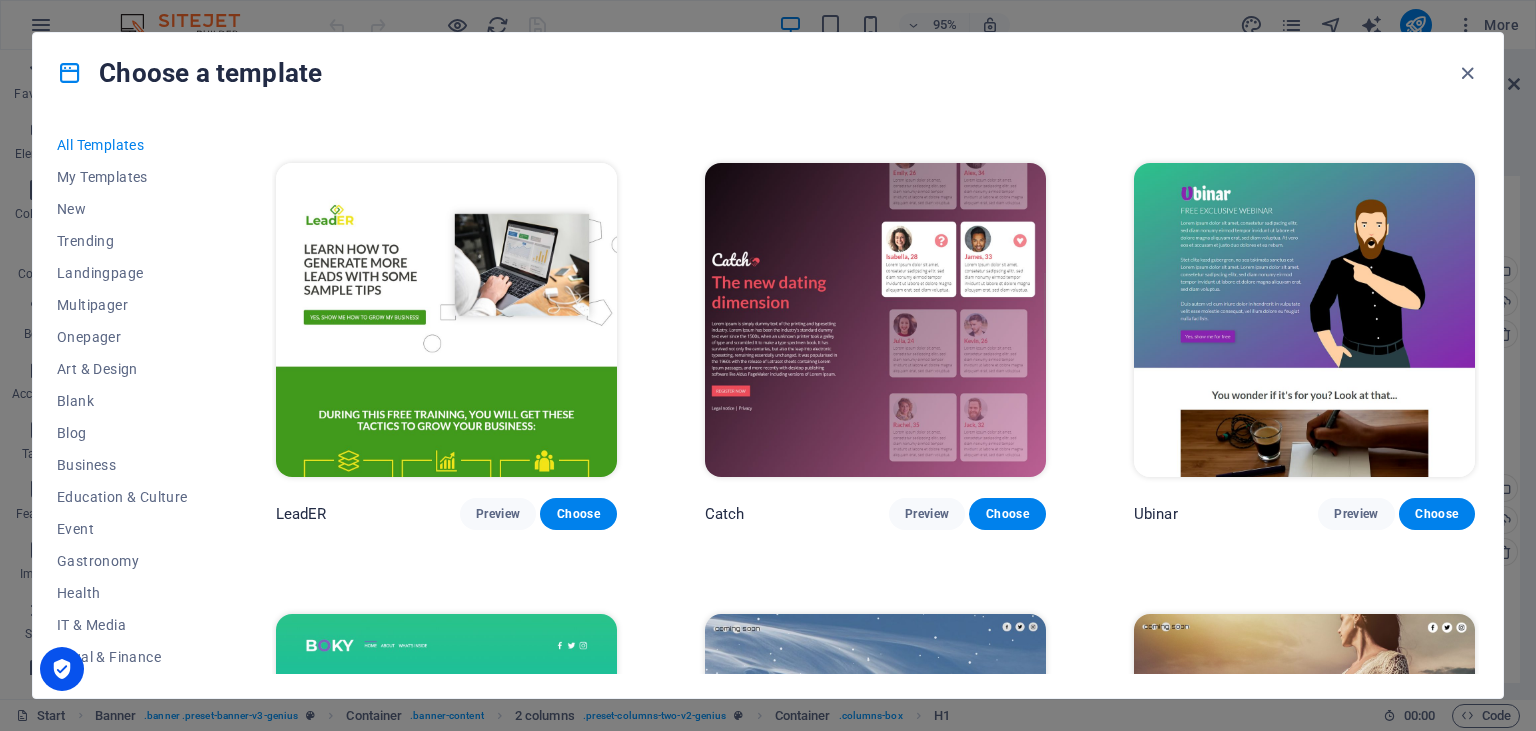 scroll, scrollTop: 23770, scrollLeft: 0, axis: vertical 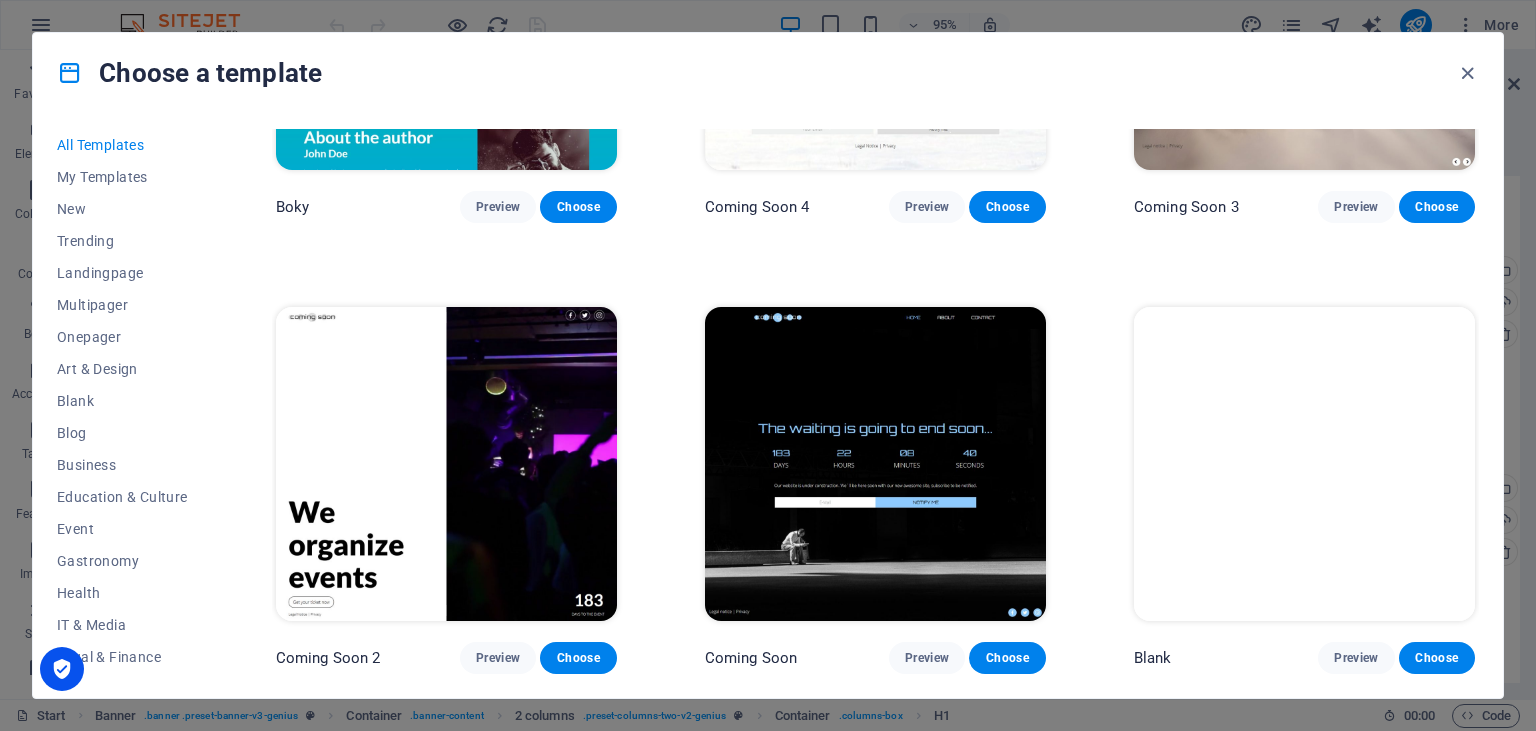 click at bounding box center (875, 464) 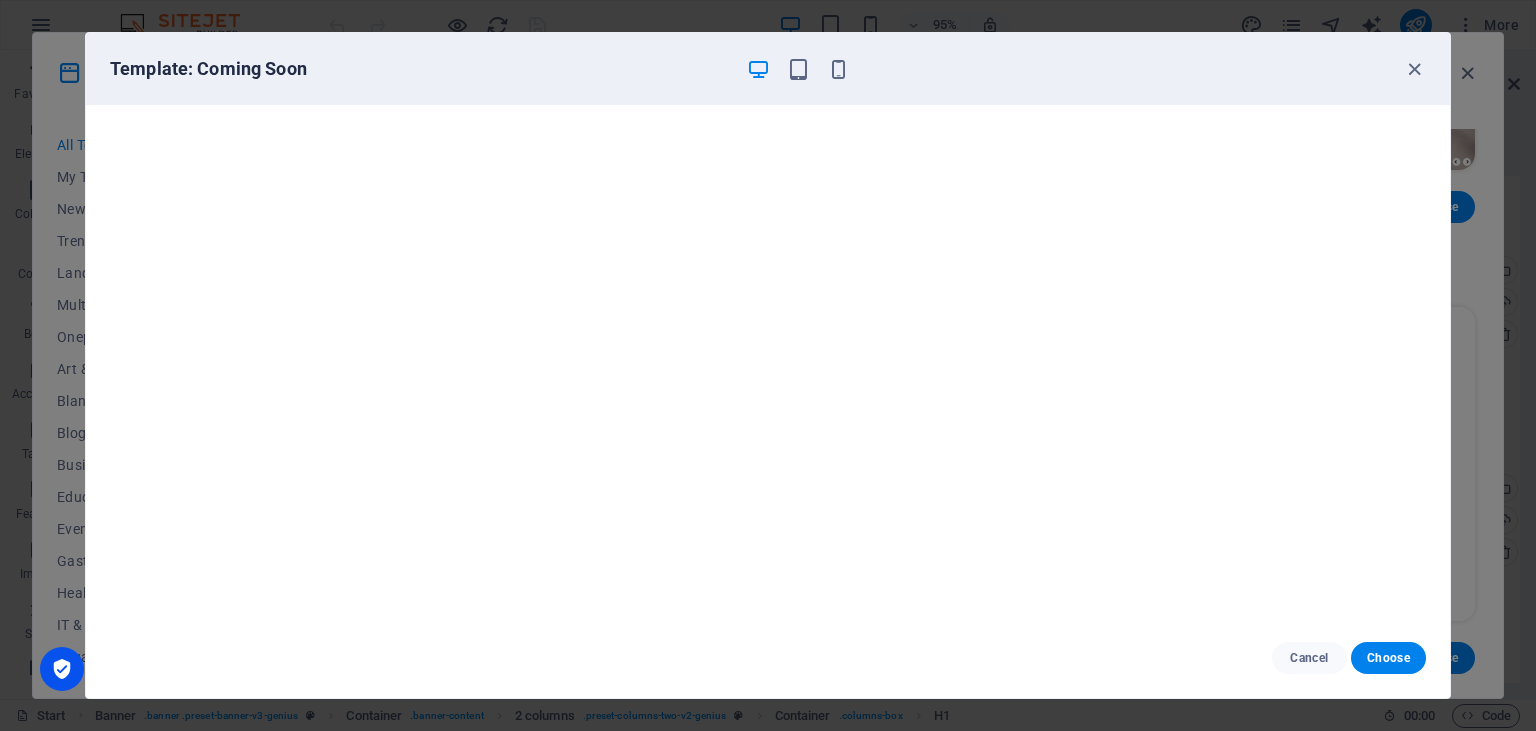 scroll, scrollTop: 0, scrollLeft: 0, axis: both 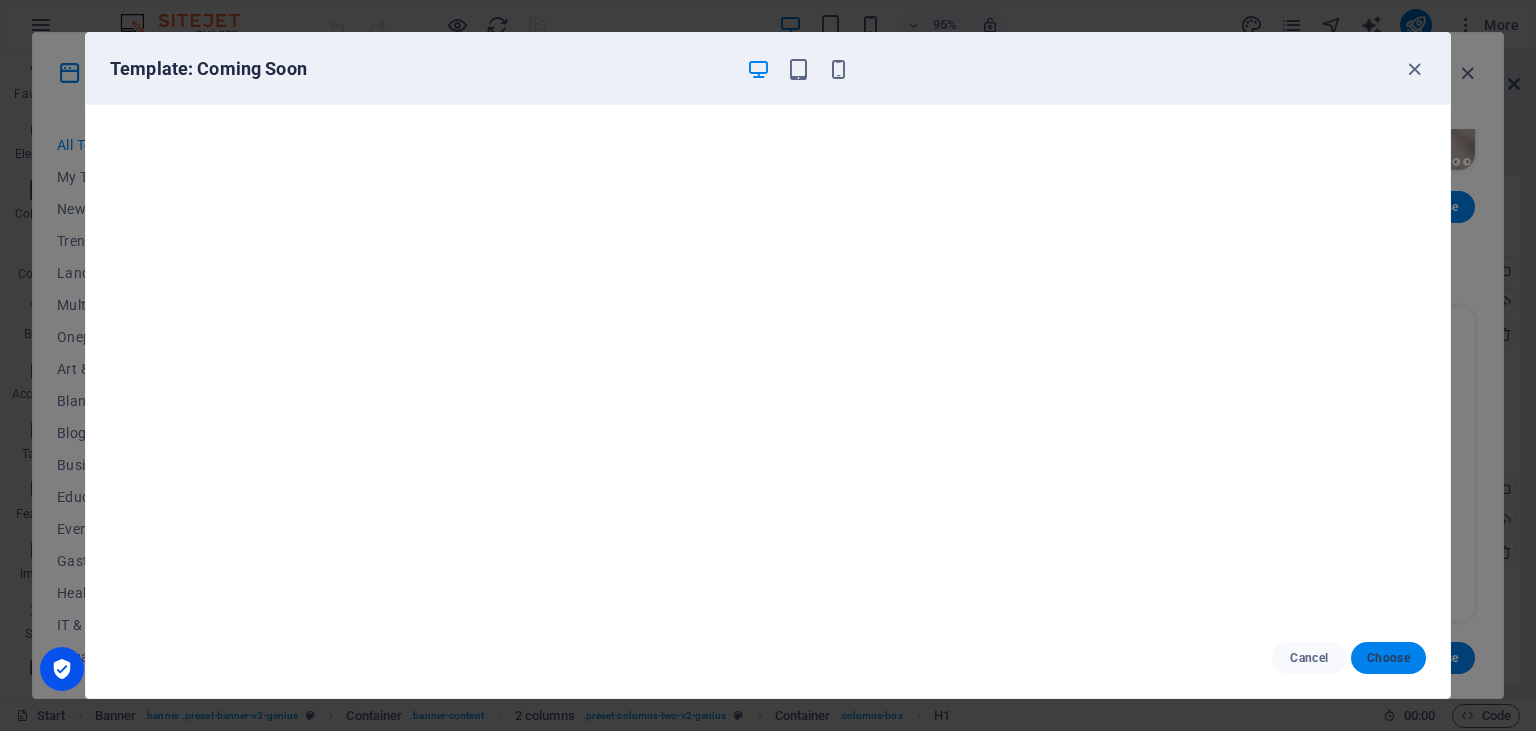 click on "Choose" at bounding box center (1388, 658) 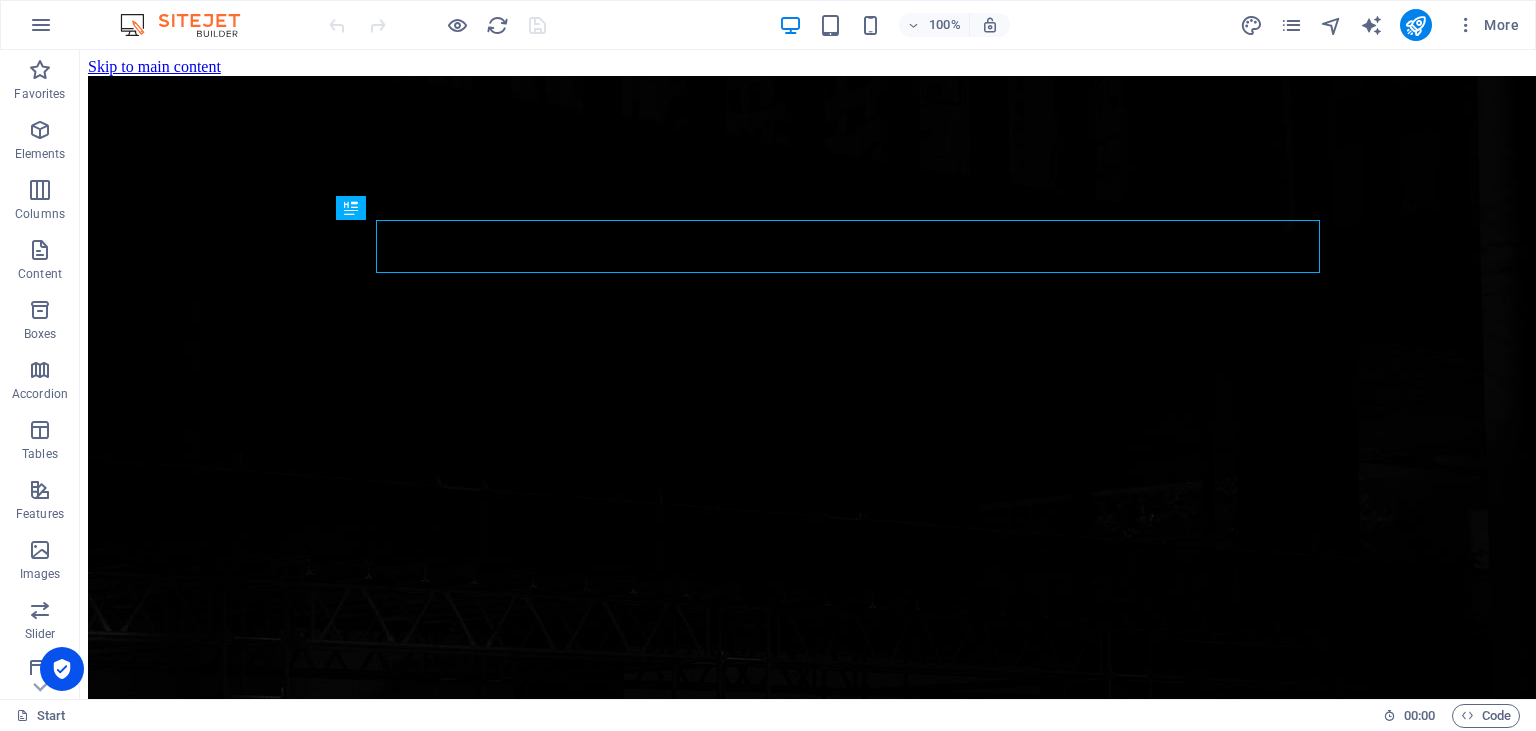 scroll, scrollTop: 0, scrollLeft: 0, axis: both 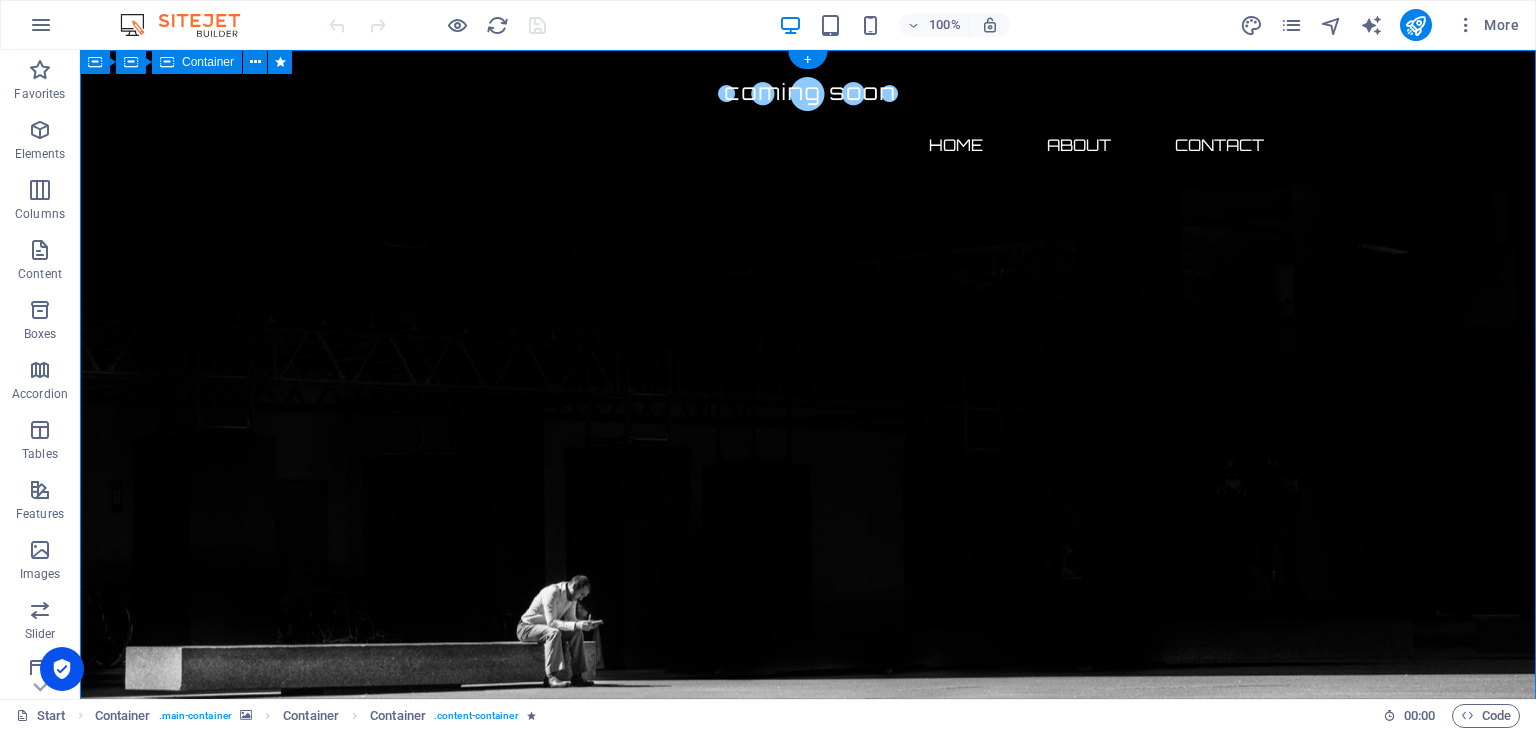 drag, startPoint x: 1522, startPoint y: 200, endPoint x: 1523, endPoint y: 237, distance: 37.01351 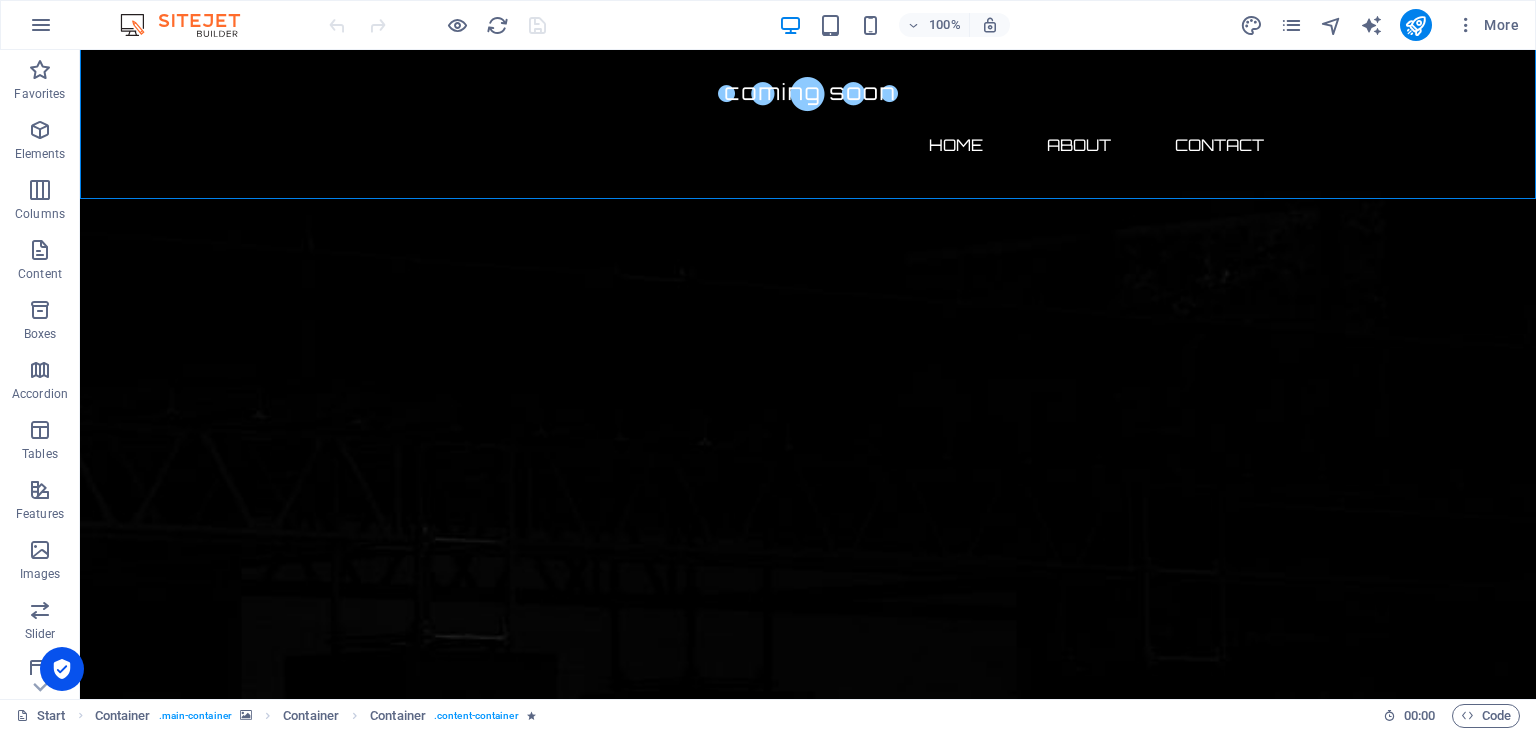 scroll, scrollTop: 729, scrollLeft: 0, axis: vertical 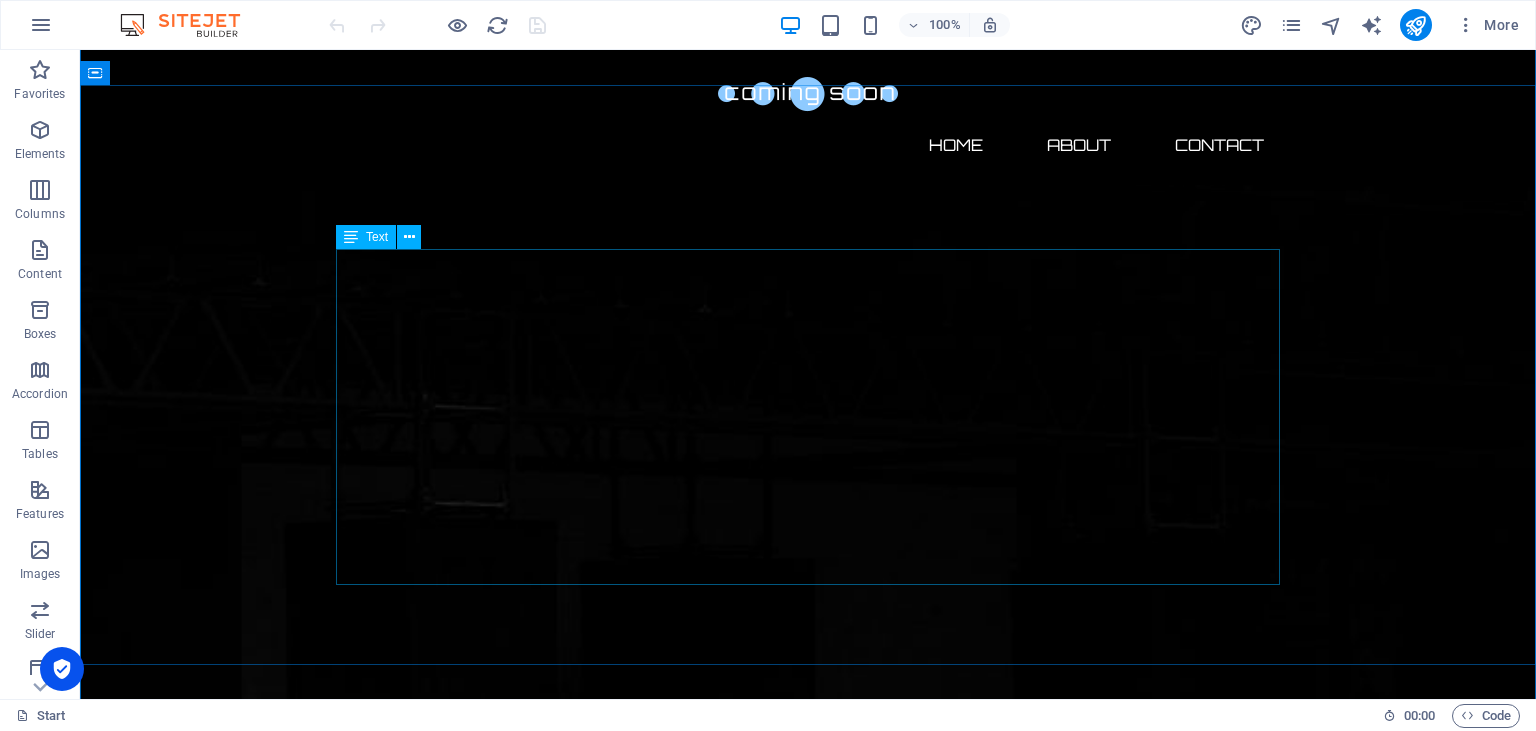 click on "Lorem ipsum dolor sit amet, consetetur sadipscing elitr, sed diam nonumy eirmod tempor invidunt ut labore et dolore magna aliquyam erat, sed diam voluptua. At vero eos et accusam et [PERSON_NAME] duo [PERSON_NAME] et ea rebum. Stet clita kasd gubergren, no sea takimata sanctus est Lorem ipsum dolor sit amet. Lorem ipsum dolor sit amet, consetetur sadipscing elitr, sed diam nonumy eirmod tempor invidunt ut labore et dolore magna aliquyam erat, sed diam voluptua. At vero eos et accusam et [PERSON_NAME] duo [PERSON_NAME] et ea rebum. Stet clita kasd gubergren, no sea takimata sanctus est Lorem ipsum dolor sit amet. Lorem ipsum dolor sit amet, consetetur sadipscing elitr, sed diam nonumy eirmod tempor invidunt ut labore et dolore magna aliquyam erat, sed diam voluptua. At vero eos et accusam et [PERSON_NAME] duo [PERSON_NAME] et ea rebum. Stet clita kasd gubergren, no sea takimata sanctus est Lorem ipsum dolor sit amet." at bounding box center [808, 2967] 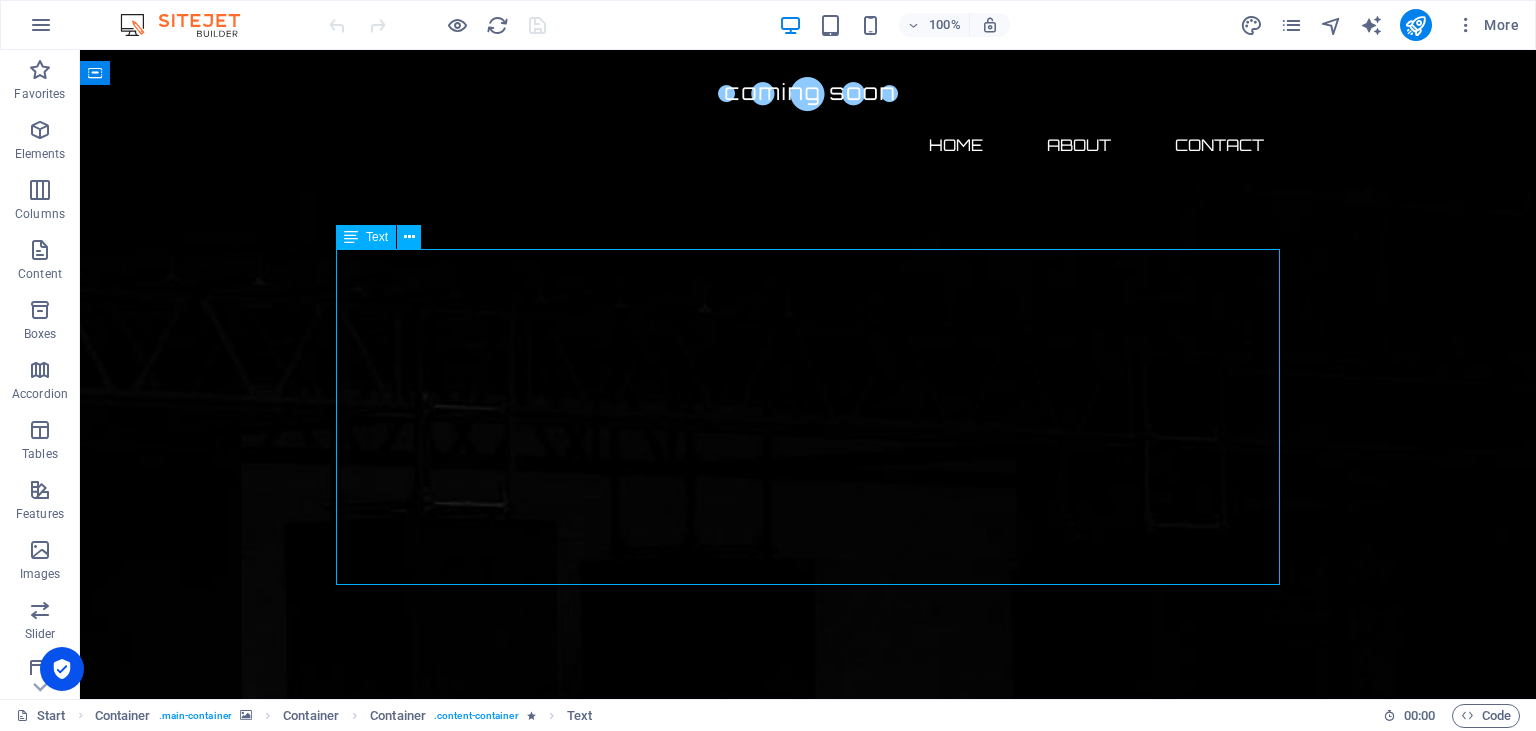 click on "Lorem ipsum dolor sit amet, consetetur sadipscing elitr, sed diam nonumy eirmod tempor invidunt ut labore et dolore magna aliquyam erat, sed diam voluptua. At vero eos et accusam et [PERSON_NAME] duo [PERSON_NAME] et ea rebum. Stet clita kasd gubergren, no sea takimata sanctus est Lorem ipsum dolor sit amet. Lorem ipsum dolor sit amet, consetetur sadipscing elitr, sed diam nonumy eirmod tempor invidunt ut labore et dolore magna aliquyam erat, sed diam voluptua. At vero eos et accusam et [PERSON_NAME] duo [PERSON_NAME] et ea rebum. Stet clita kasd gubergren, no sea takimata sanctus est Lorem ipsum dolor sit amet. Lorem ipsum dolor sit amet, consetetur sadipscing elitr, sed diam nonumy eirmod tempor invidunt ut labore et dolore magna aliquyam erat, sed diam voluptua. At vero eos et accusam et [PERSON_NAME] duo [PERSON_NAME] et ea rebum. Stet clita kasd gubergren, no sea takimata sanctus est Lorem ipsum dolor sit amet." at bounding box center [808, 2967] 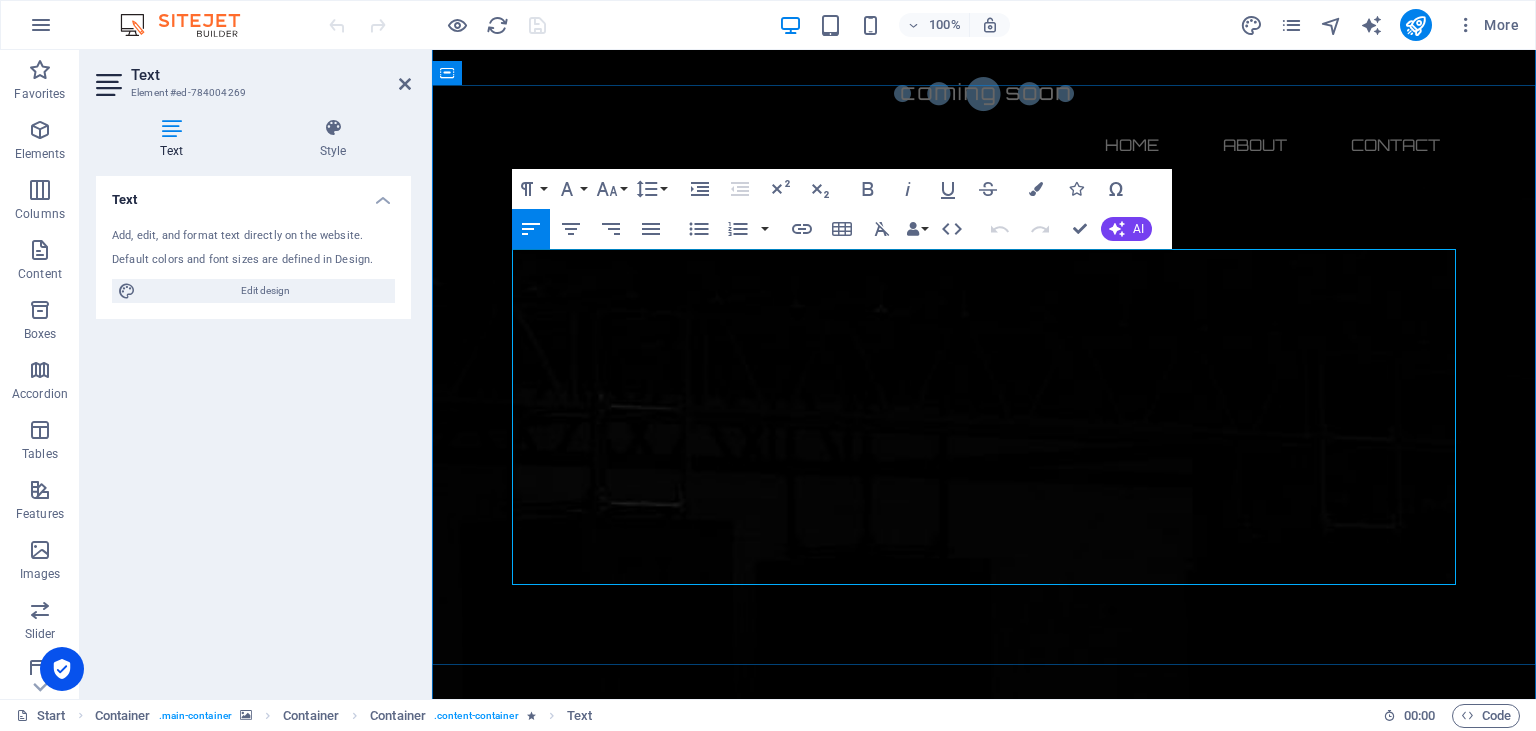 scroll, scrollTop: 728, scrollLeft: 0, axis: vertical 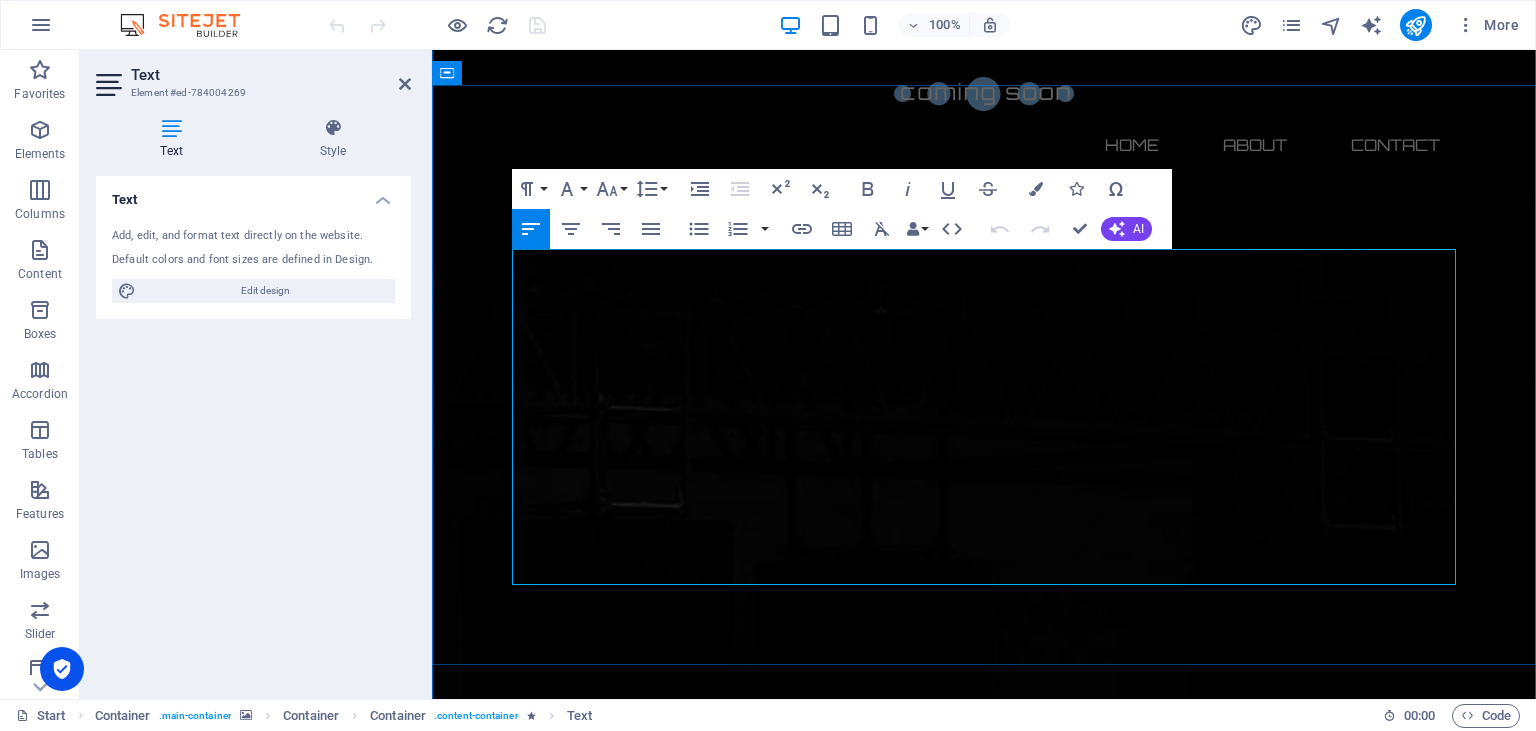 click on "Lorem ipsum dolor sit amet, consetetur sadipscing elitr, sed diam nonumy eirmod tempor invidunt ut labore et dolore magna aliquyam erat, sed diam voluptua. At vero eos et accusam et [PERSON_NAME] duo [PERSON_NAME] et ea rebum. Stet clita kasd gubergren, no sea takimata sanctus est Lorem ipsum dolor sit amet. Lorem ipsum dolor sit amet, consetetur sadipscing elitr, sed diam nonumy eirmod tempor invidunt ut labore et dolore magna aliquyam erat, sed diam voluptua. At vero eos et accusam et [PERSON_NAME] duo [PERSON_NAME] et ea rebum. Stet clita kasd gubergren, no sea takimata sanctus est Lorem ipsum dolor sit amet. Lorem ipsum dolor sit amet, consetetur sadipscing elitr, sed diam nonumy eirmod tempor invidunt ut labore et dolore magna aliquyam erat, sed diam voluptua. At vero eos et accusam et [PERSON_NAME] duo [PERSON_NAME] et ea rebum. Stet clita kasd gubergren, no sea takimata sanctus est Lorem ipsum dolor sit amet." at bounding box center [984, 2896] 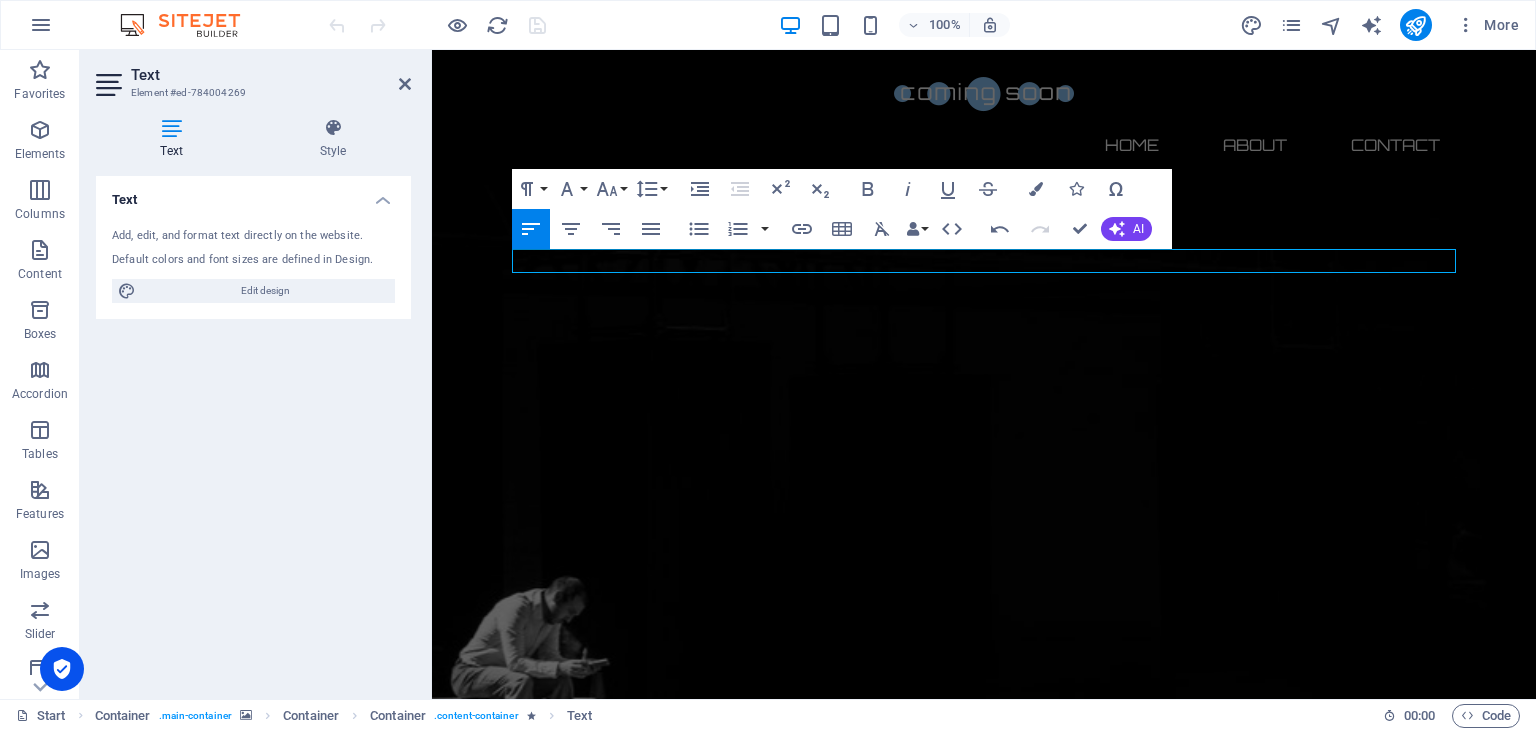 scroll, scrollTop: 729, scrollLeft: 0, axis: vertical 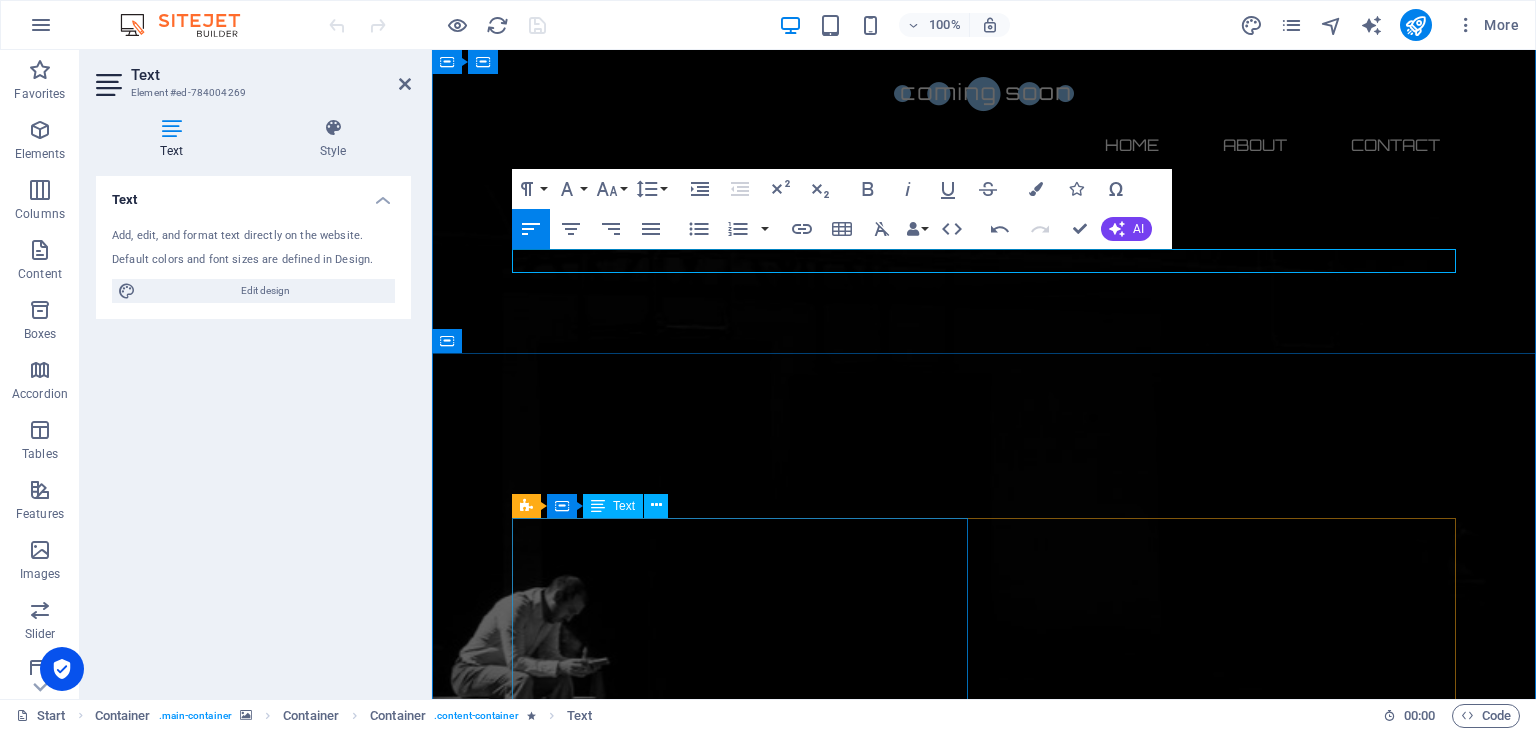 click on "Lorem ipsum dolor sit amet, consetetur sadipscing elitr, sed diam nonumy eirmod tempor invidunt ut labore et dolore magna aliquyam erat, sed diam voluptua. At vero eos et accusam et [PERSON_NAME] duo [PERSON_NAME] et ea rebum. Stet clita kasd gubergren, no sea takimata sanctus est Lorem ipsum dolor sit amet. Lorem ipsum dolor sit amet, consetetur sadipscing elitr, sed diam nonumy eirmod tempor invidunt ut labore et dolore magna aliquyam erat, sed diam voluptua. At vero eos et accusam et [PERSON_NAME] duo [PERSON_NAME] et ea rebum. Stet clita kasd gubergren, no sea takimata sanctus est Lorem ipsum dolor sit amet." at bounding box center [984, 2827] 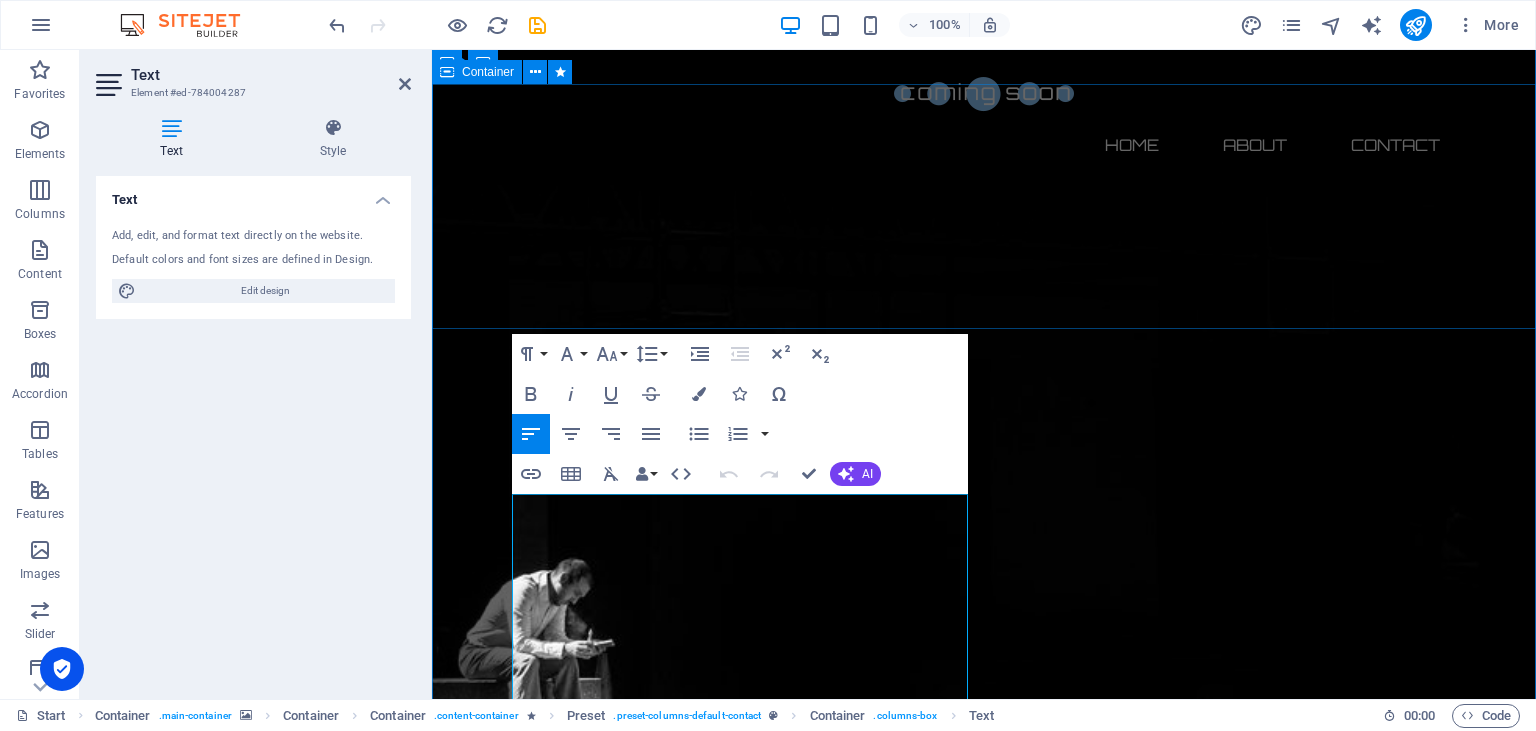 click on "About us" at bounding box center [984, 2420] 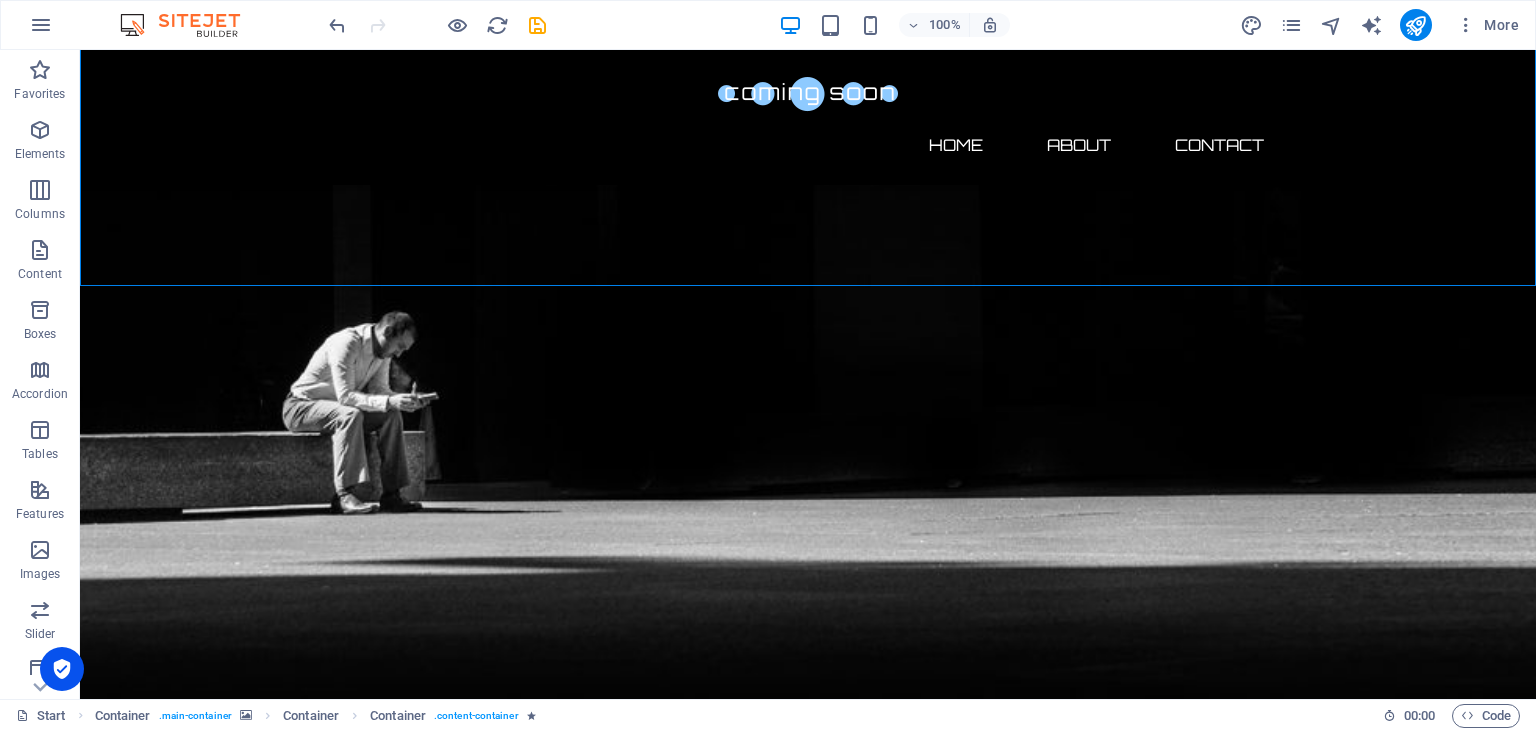 scroll, scrollTop: 1101, scrollLeft: 0, axis: vertical 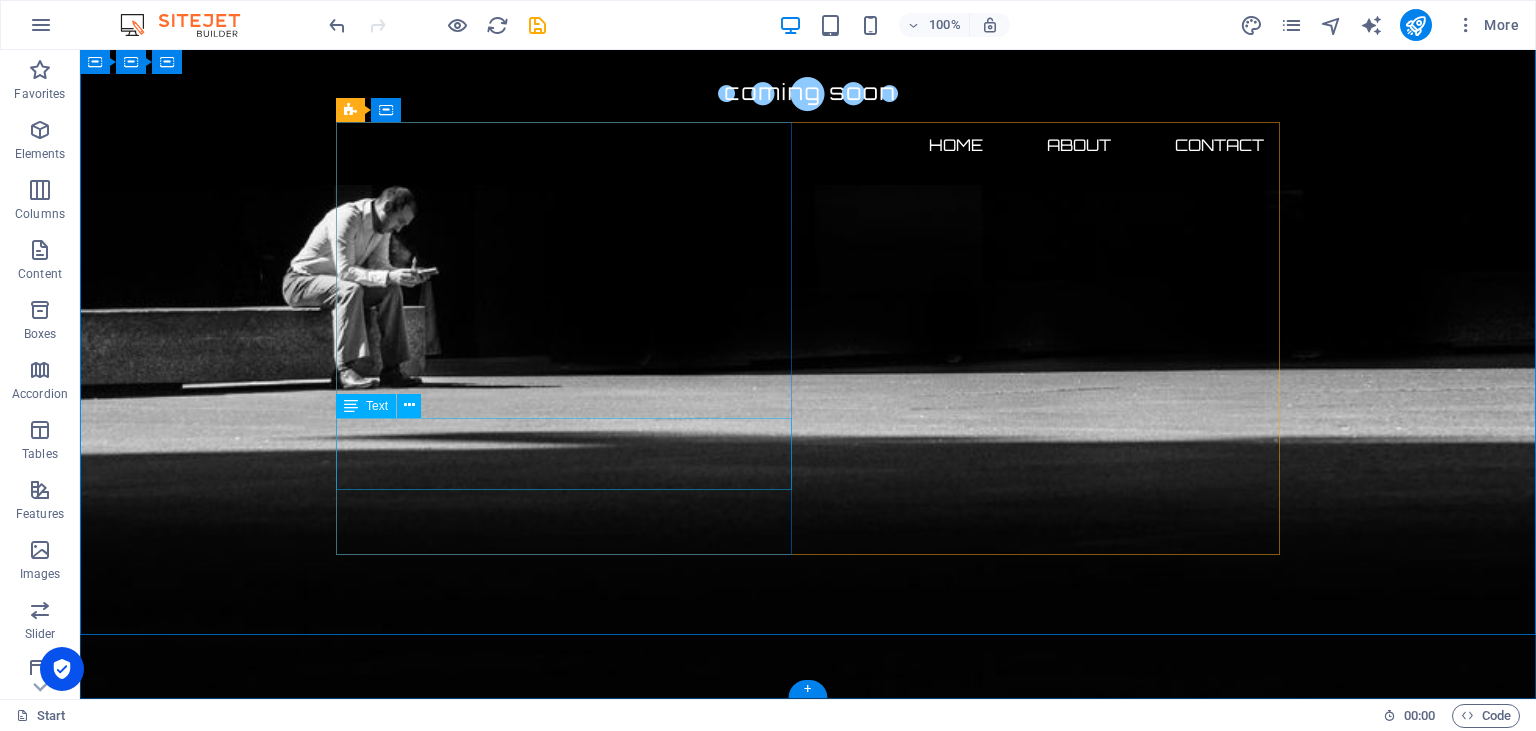 click on "Address :  [STREET_ADDRESS] Phone :  [PHONE_NUMBER] Email :  [EMAIL_ADDRESS][DOMAIN_NAME]" at bounding box center (808, 2547) 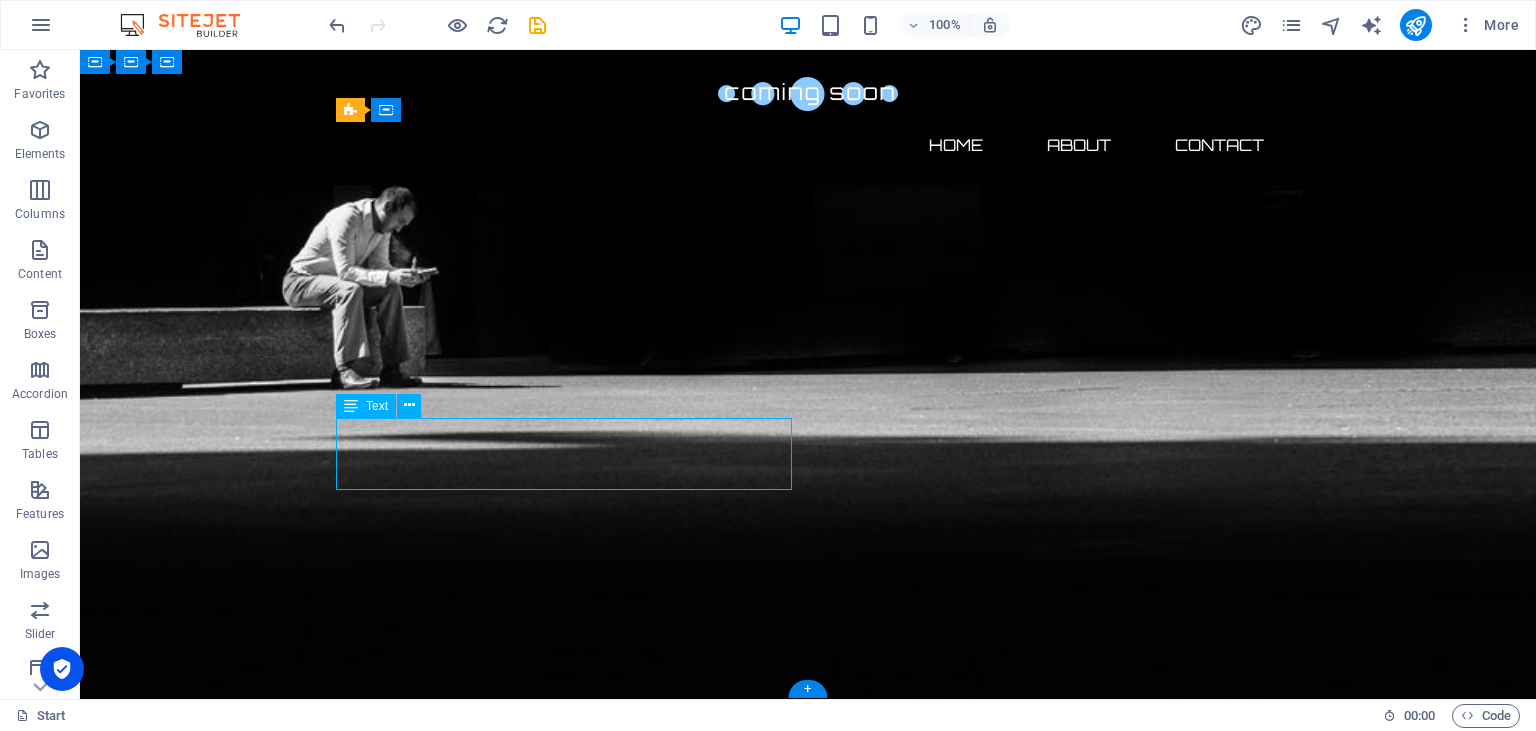 click on "Address :  [STREET_ADDRESS] Phone :  [PHONE_NUMBER] Email :  [EMAIL_ADDRESS][DOMAIN_NAME]" at bounding box center (808, 2547) 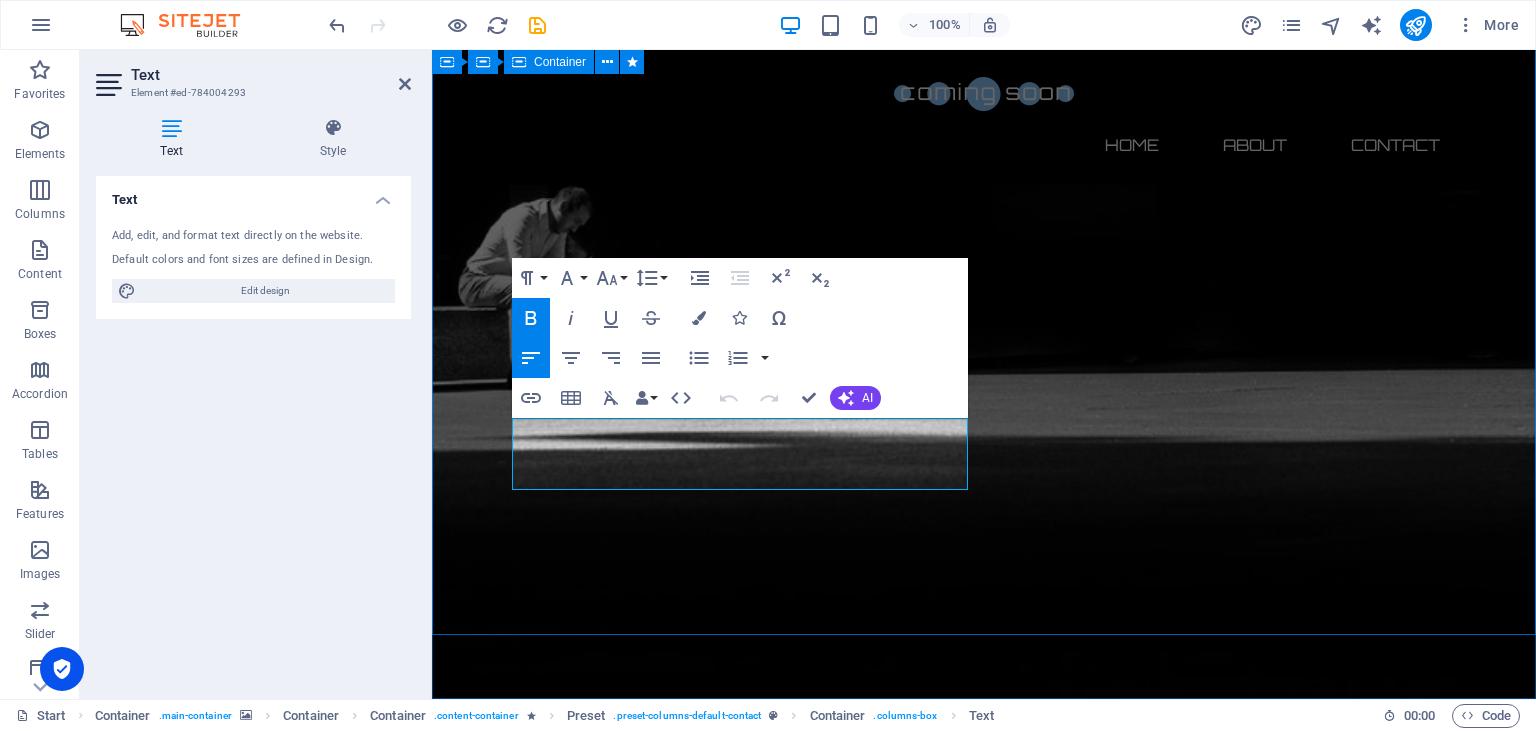 click on "Contact us Lorem ipsum dolor sit amet, consetetur sadipscing elitr, sed diam nonumy eirmod tempor invidunt ut labore et dolore magna aliquyam erat, sed diam voluptua. At vero eos et accusam et [PERSON_NAME] duo [PERSON_NAME] et ea rebum. Stet clita kasd gubergren, no sea takimata sanctus est Lorem ipsum dolor sit amet. Lorem ipsum dolor sit amet, consetetur sadipscing elitr, sed diam nonumy eirmod tempor invidunt ut labore et dolore magna aliquyam erat, sed diam voluptua. At vero eos et accusam et [PERSON_NAME] duo [PERSON_NAME] et ea rebum. Stet clita kasd gubergren, no sea takimata sanctus est Lorem ipsum dolor sit amet. Address :  [STREET_ADDRESS] Phone :  [PHONE_NUMBER] Email :  [EMAIL_ADDRESS][DOMAIN_NAME]   I have read and understand the privacy policy. Unreadable? Regenerate Submit" at bounding box center [984, 2648] 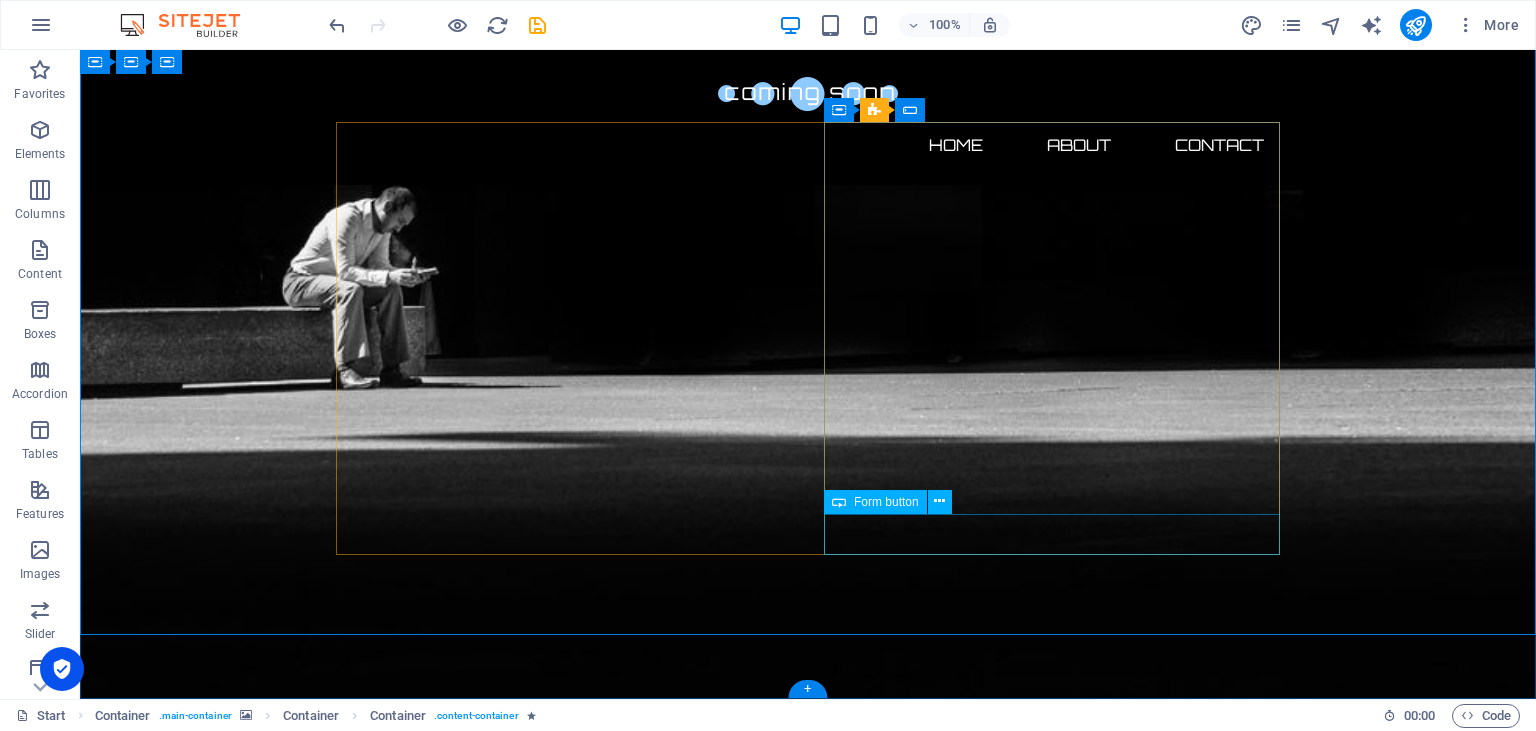 click on "Submit" 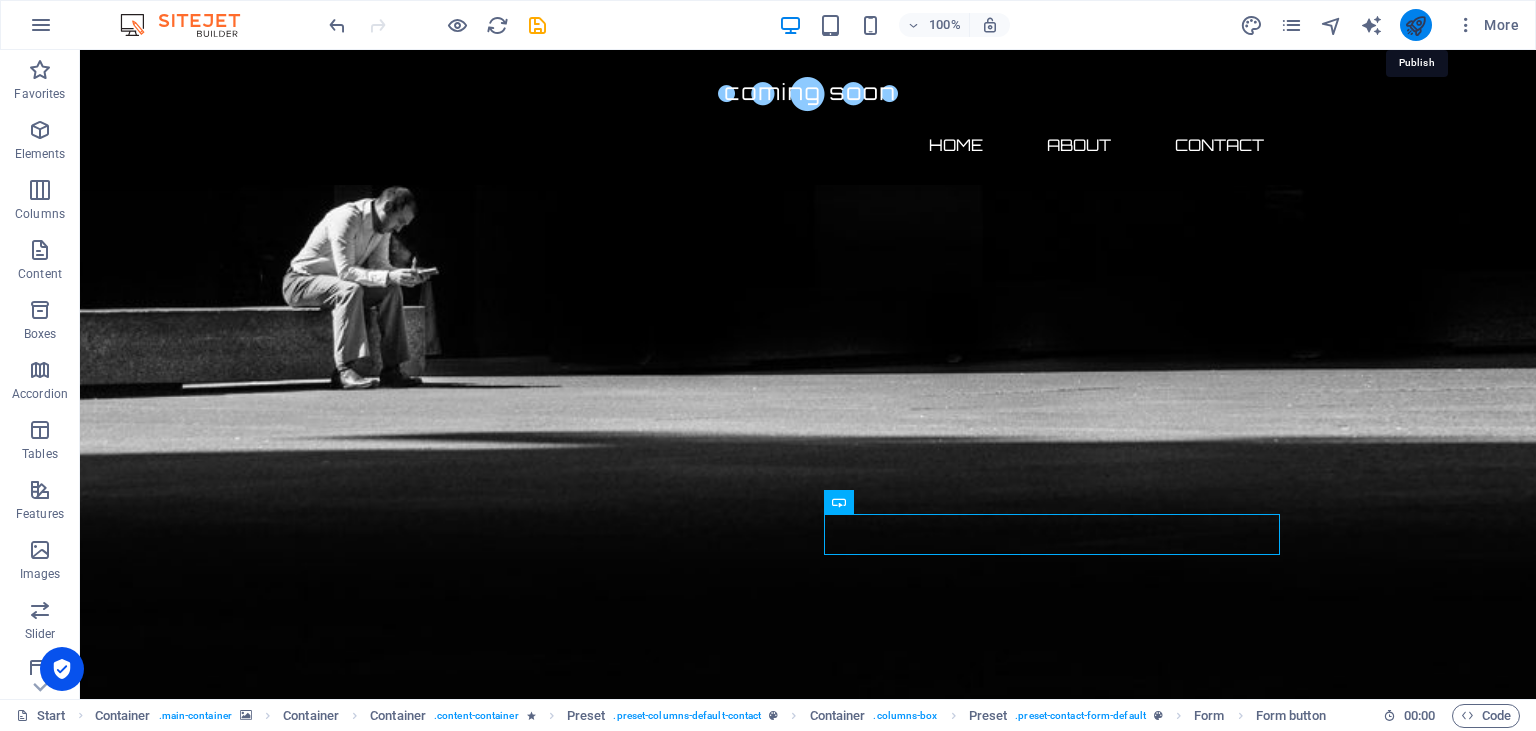 click at bounding box center (1415, 25) 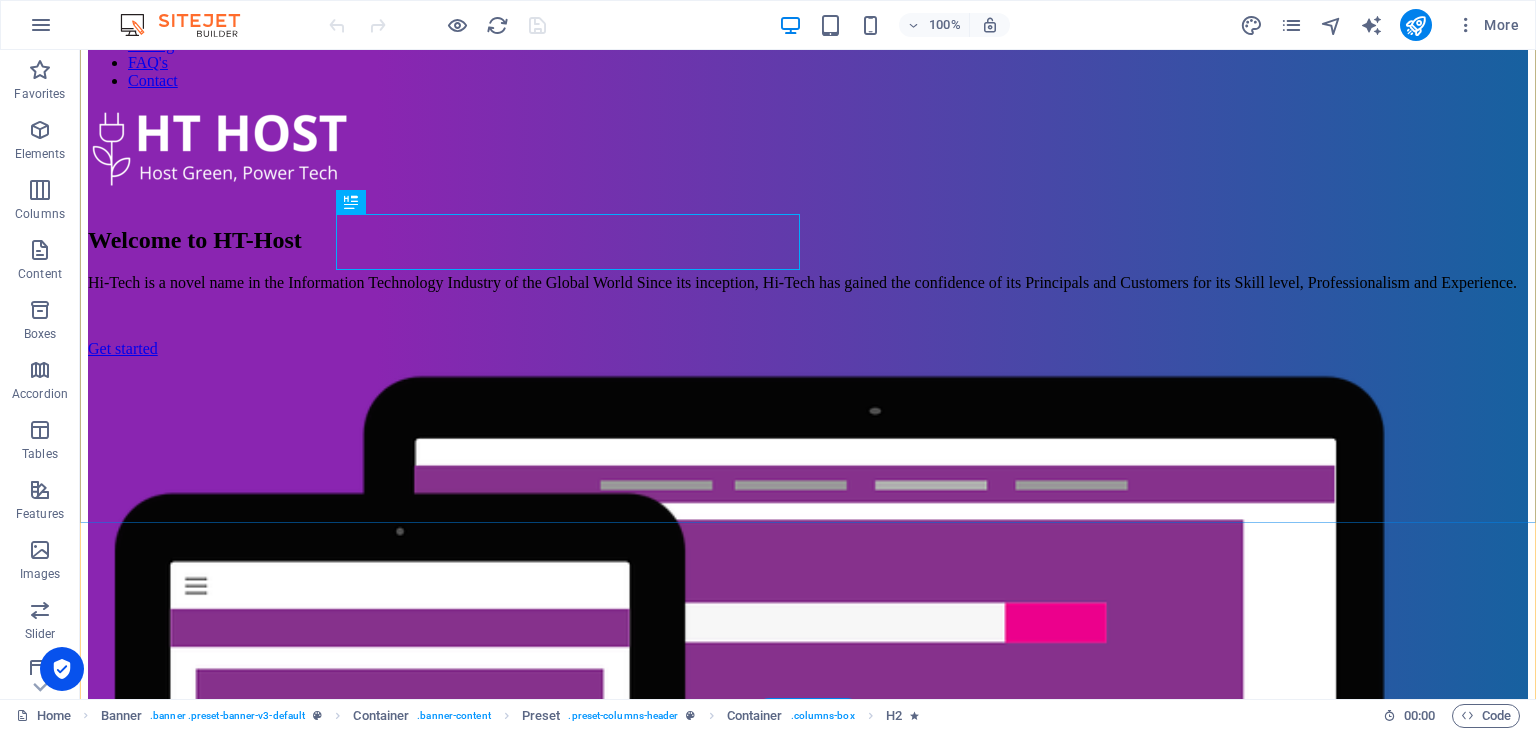 scroll, scrollTop: 105, scrollLeft: 0, axis: vertical 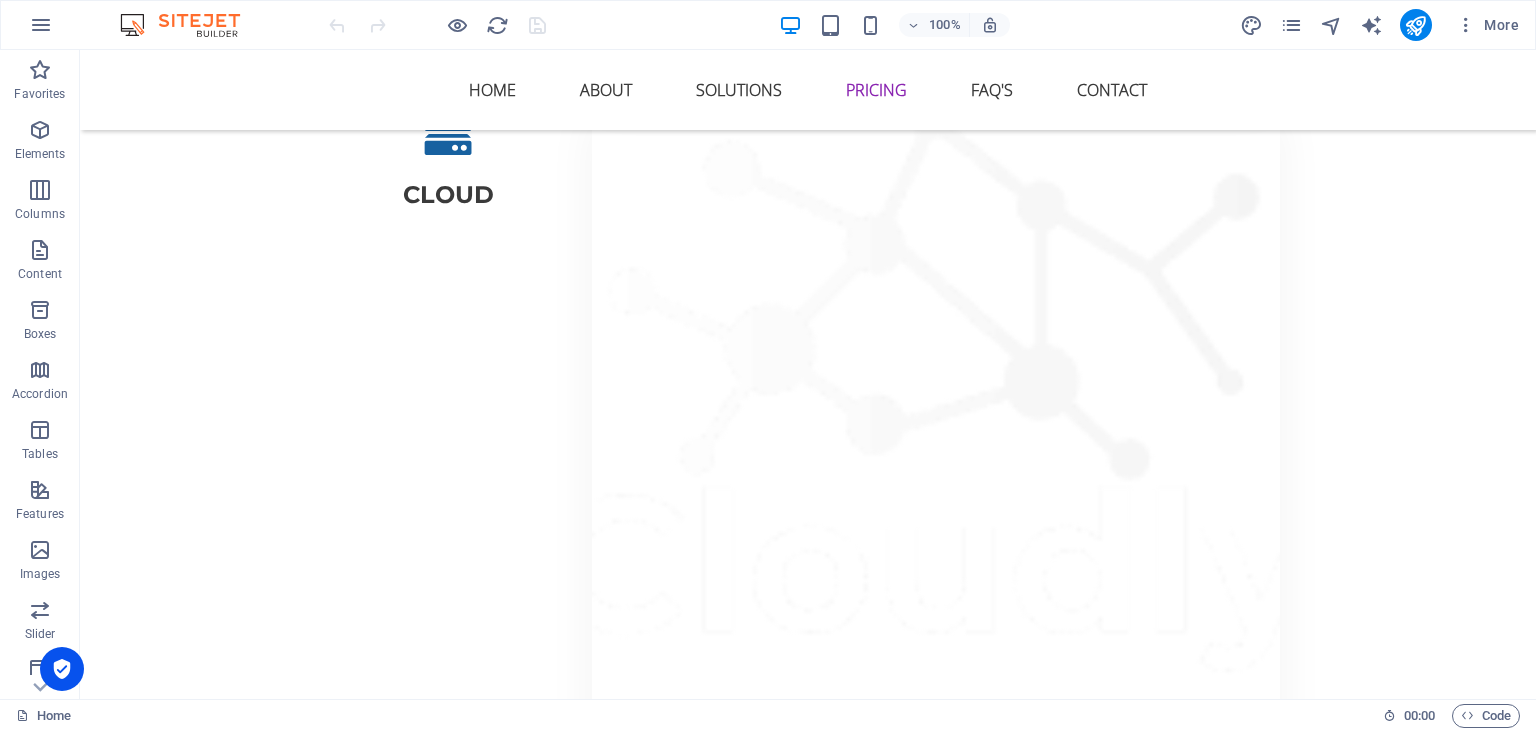 click on "Home About Solutions Pricing FAQ's Contact Welcome to HT-Host Hi-Tech is a novel name in the Information Technology Industry of the Global World Since its inception, Hi-Tech has gained the confidence of its Principals and Customers for its Skill level, Professionalism and Experience. Get started
About HT-Host? At  HT HOST , we provide fast, secure, and reliable hosting solutions designed to help businesses, bloggers, and developers succeed online. With a focus on performance, reliability, and outstanding customer support, we make it easy for you to build, manage, and grow your online presence. We ensure that your website is always up, always fast, and always secure, No matter your project size,  HT HOST  is here to support you with cutting-edge technology and 24/7 customer service, so you can focus on what matters most: your business. Get in touch Cloud Solutions Cloud VM gives you the flexibility of virtualization for a wide range of computing. PBX Solutions Web Solutions Pakistan" at bounding box center [808, 856] 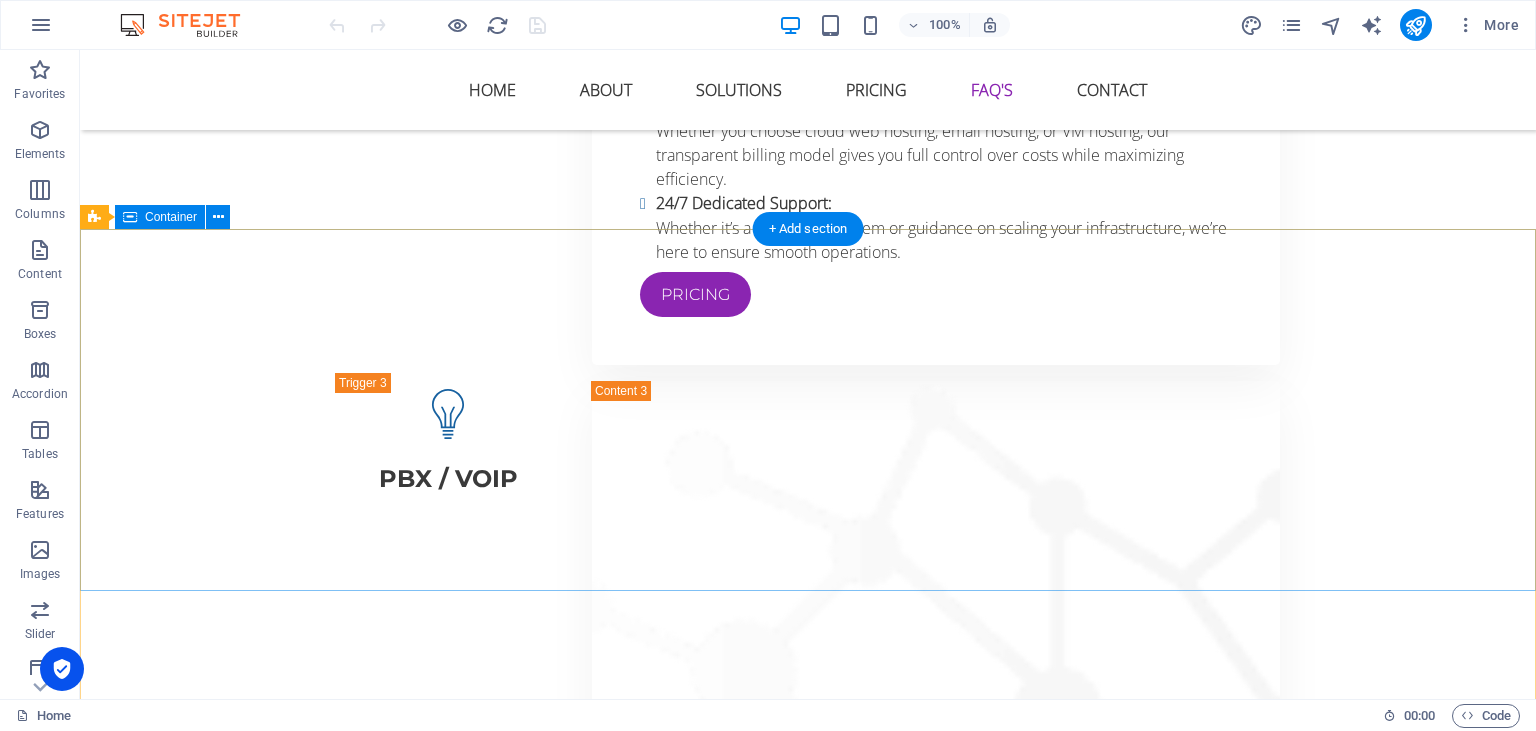 scroll, scrollTop: 9130, scrollLeft: 0, axis: vertical 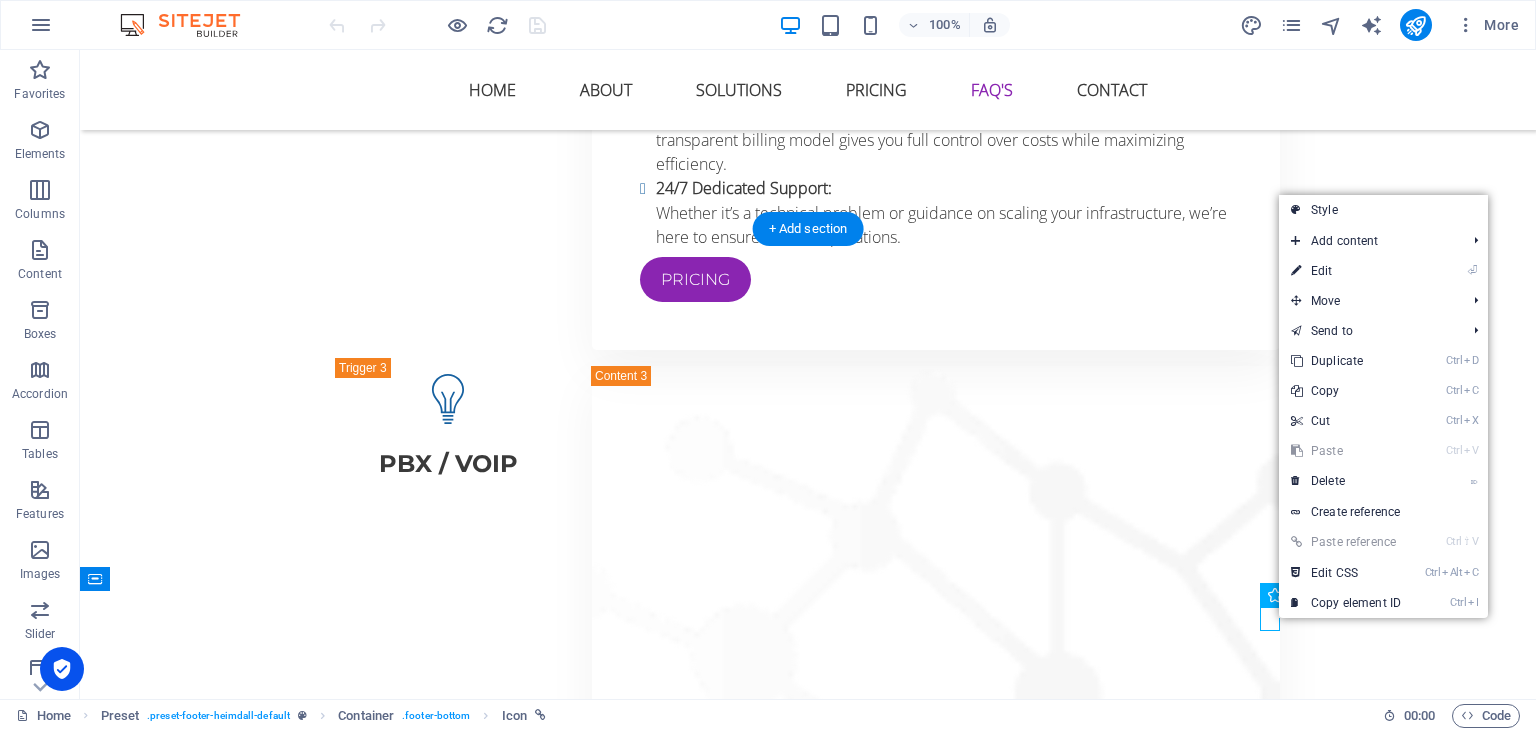 click at bounding box center (813, 8779) 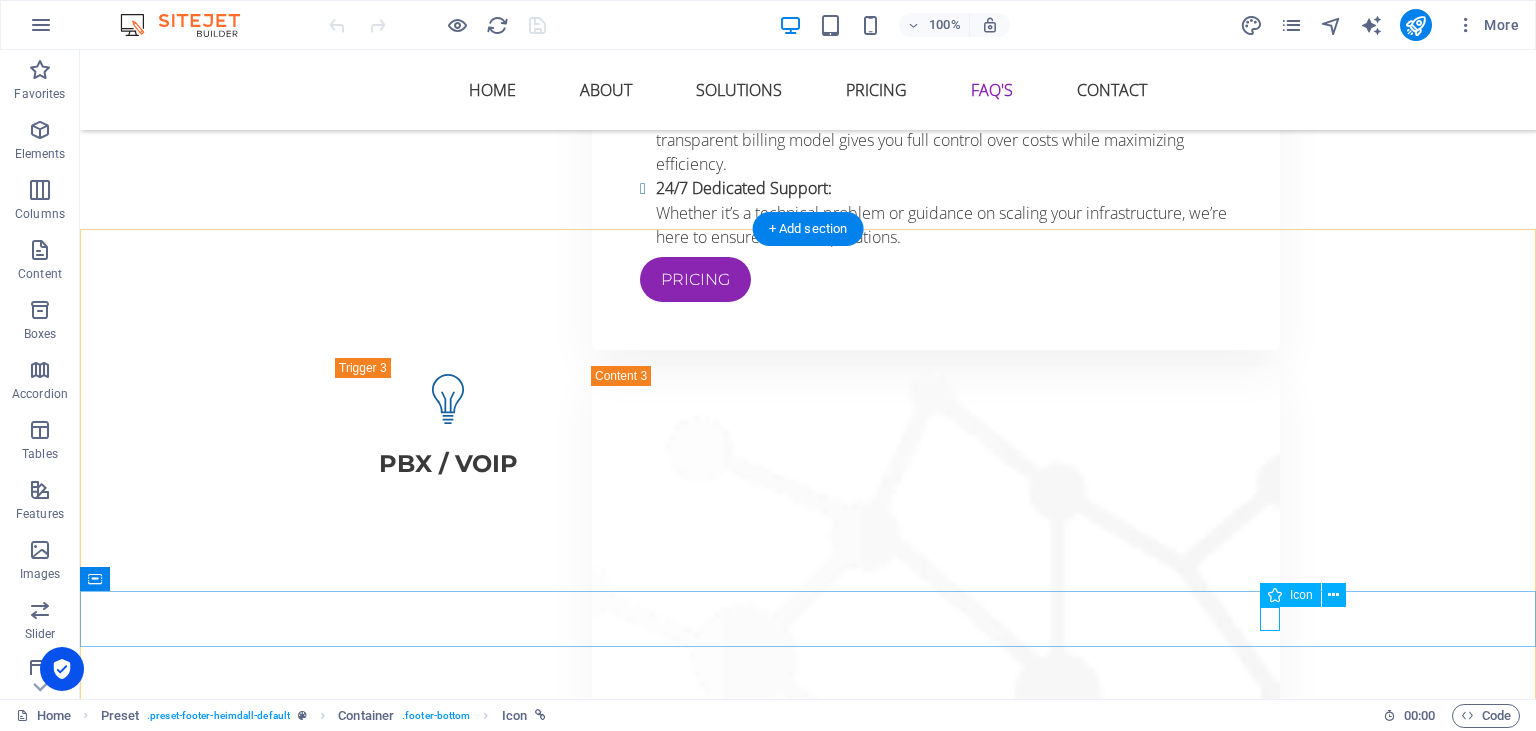 click at bounding box center [813, 8779] 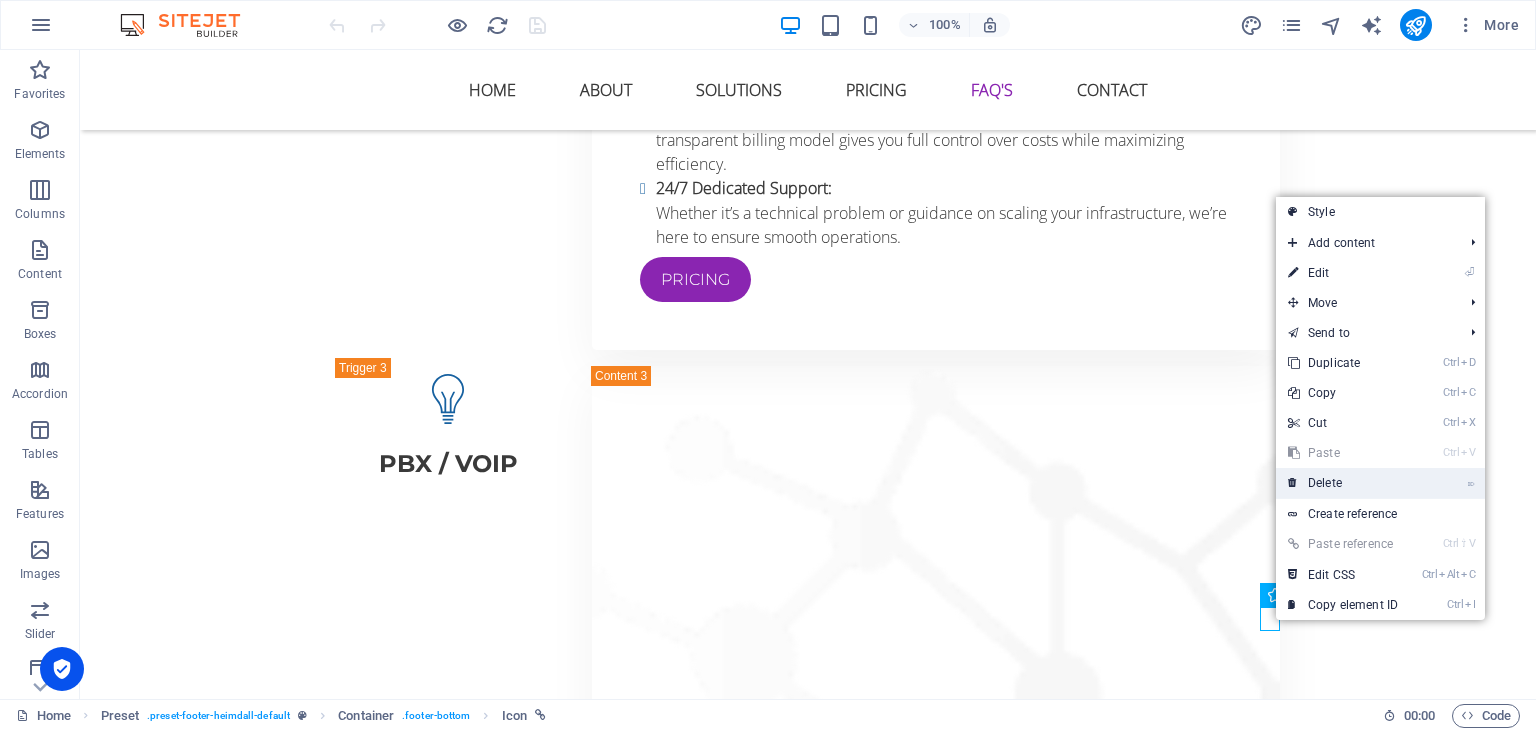 click on "⌦  Delete" at bounding box center [1343, 483] 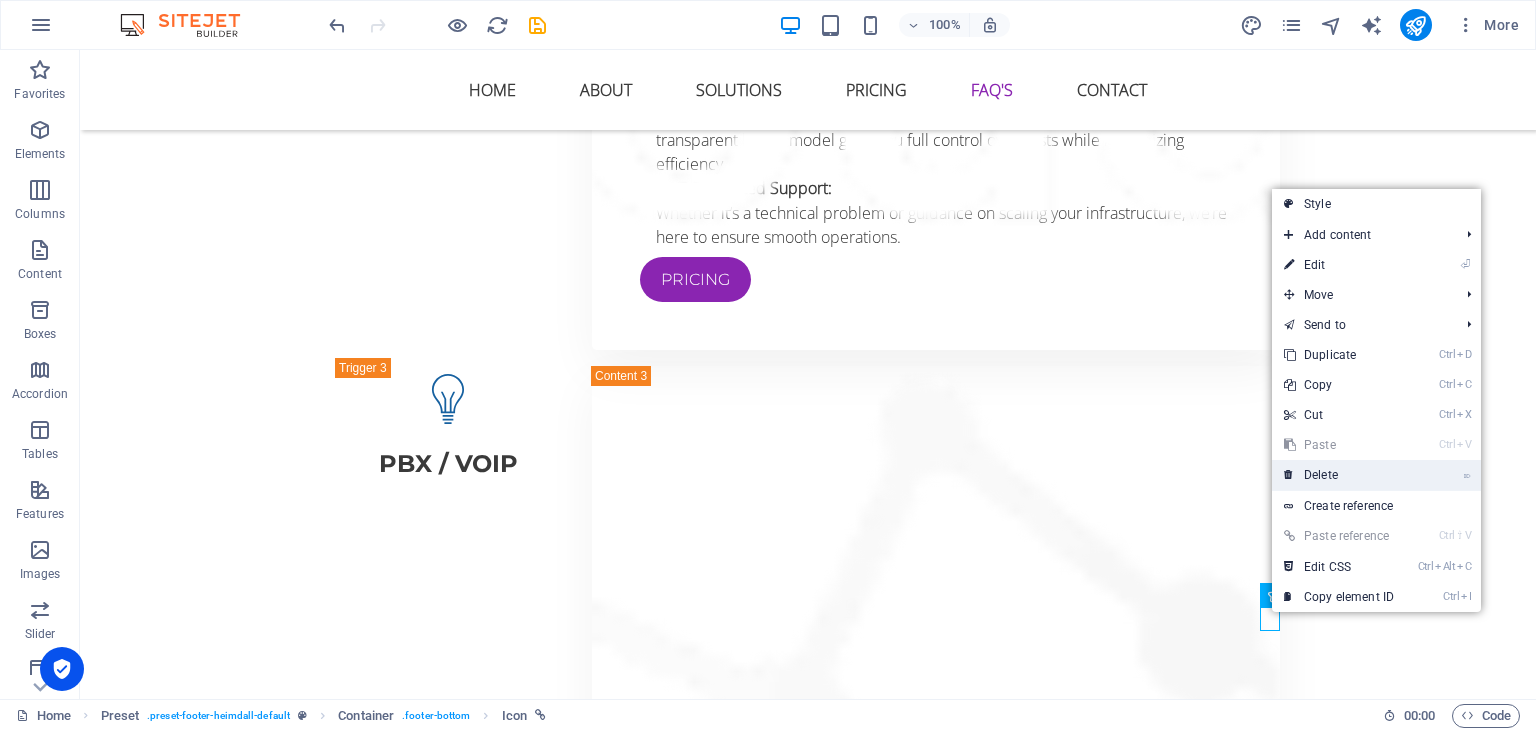 click on "⌦  Delete" at bounding box center (1339, 475) 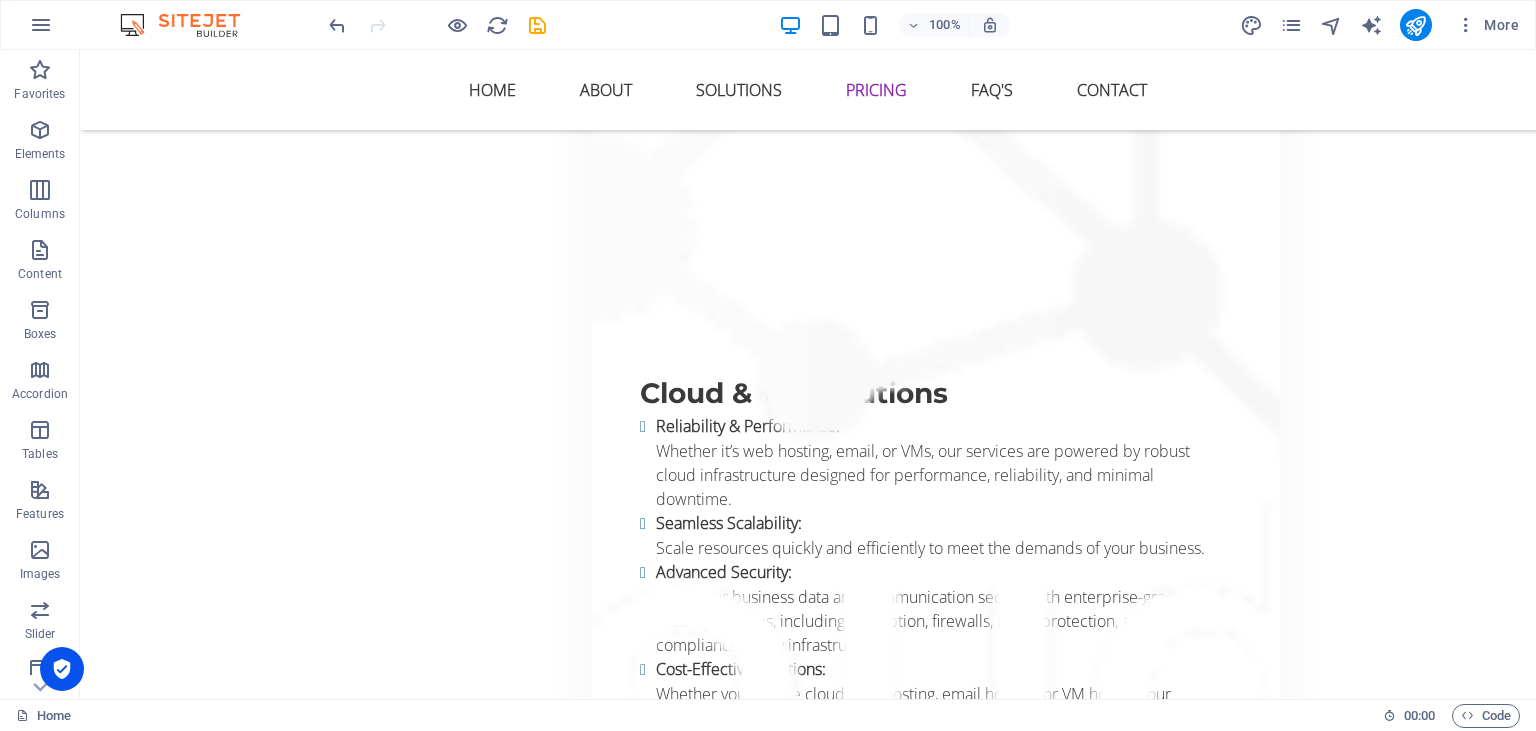 scroll, scrollTop: 8078, scrollLeft: 0, axis: vertical 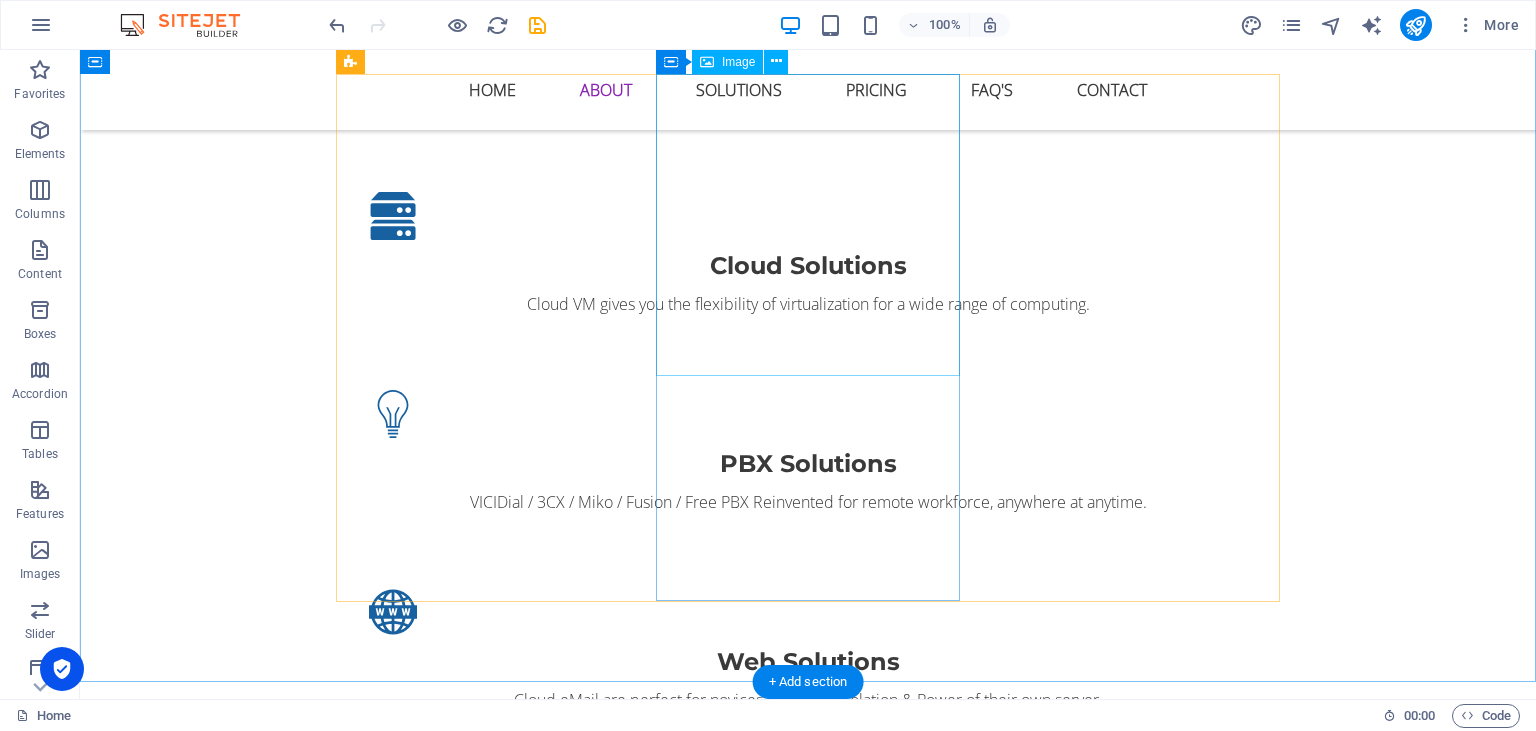 click at bounding box center [808, 2815] 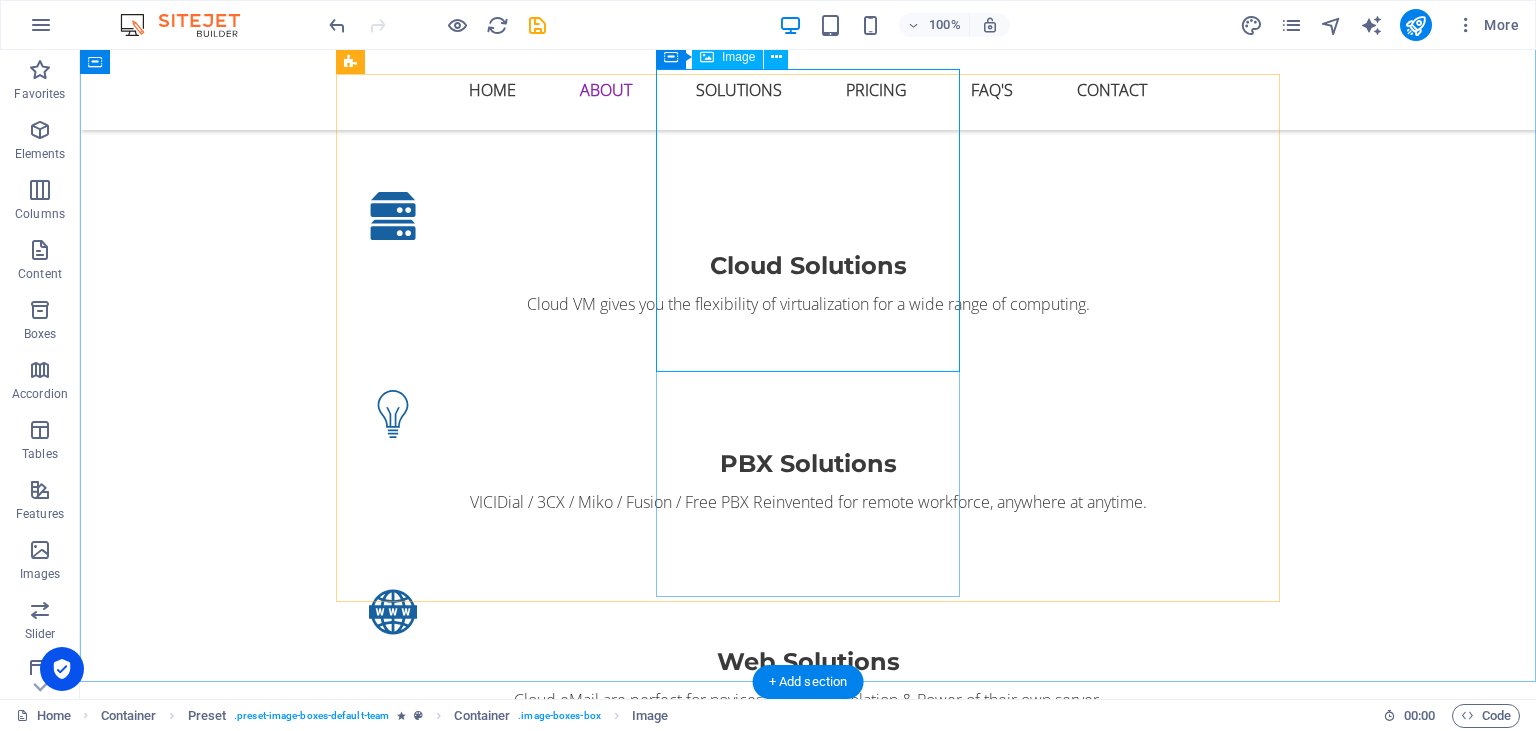 click at bounding box center [808, 2815] 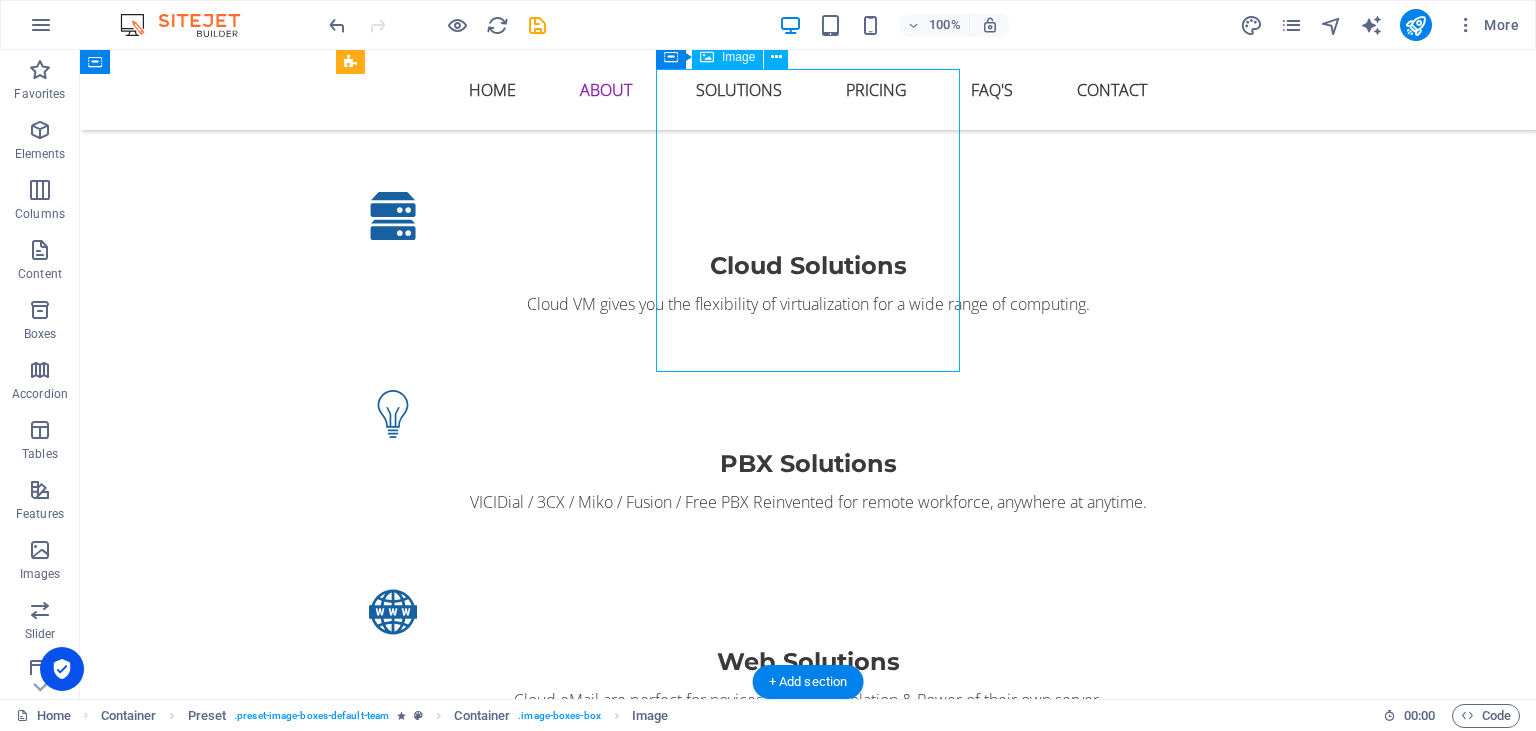 click at bounding box center [808, 2815] 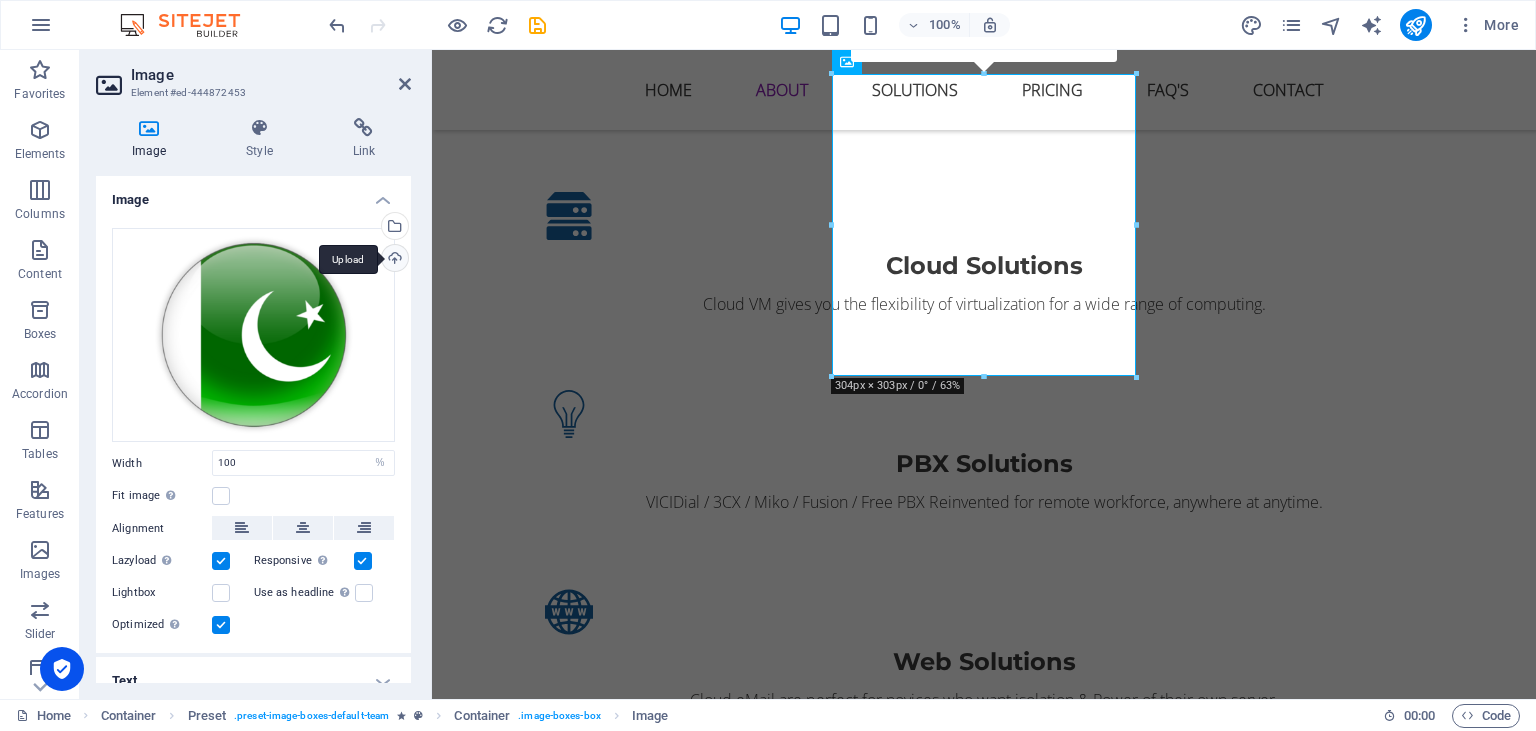 click on "Upload" at bounding box center (393, 260) 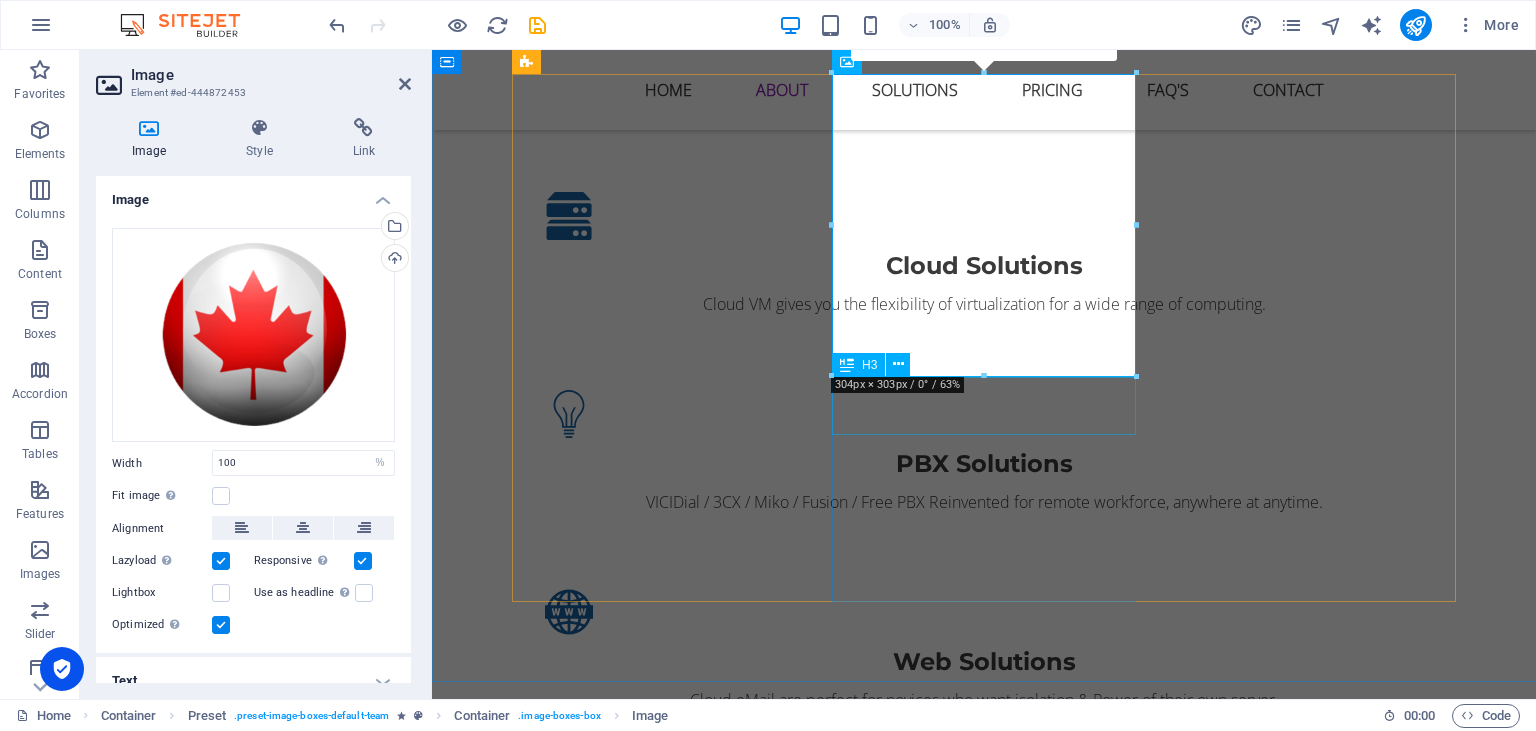 click on "Pakistan" at bounding box center (984, 3315) 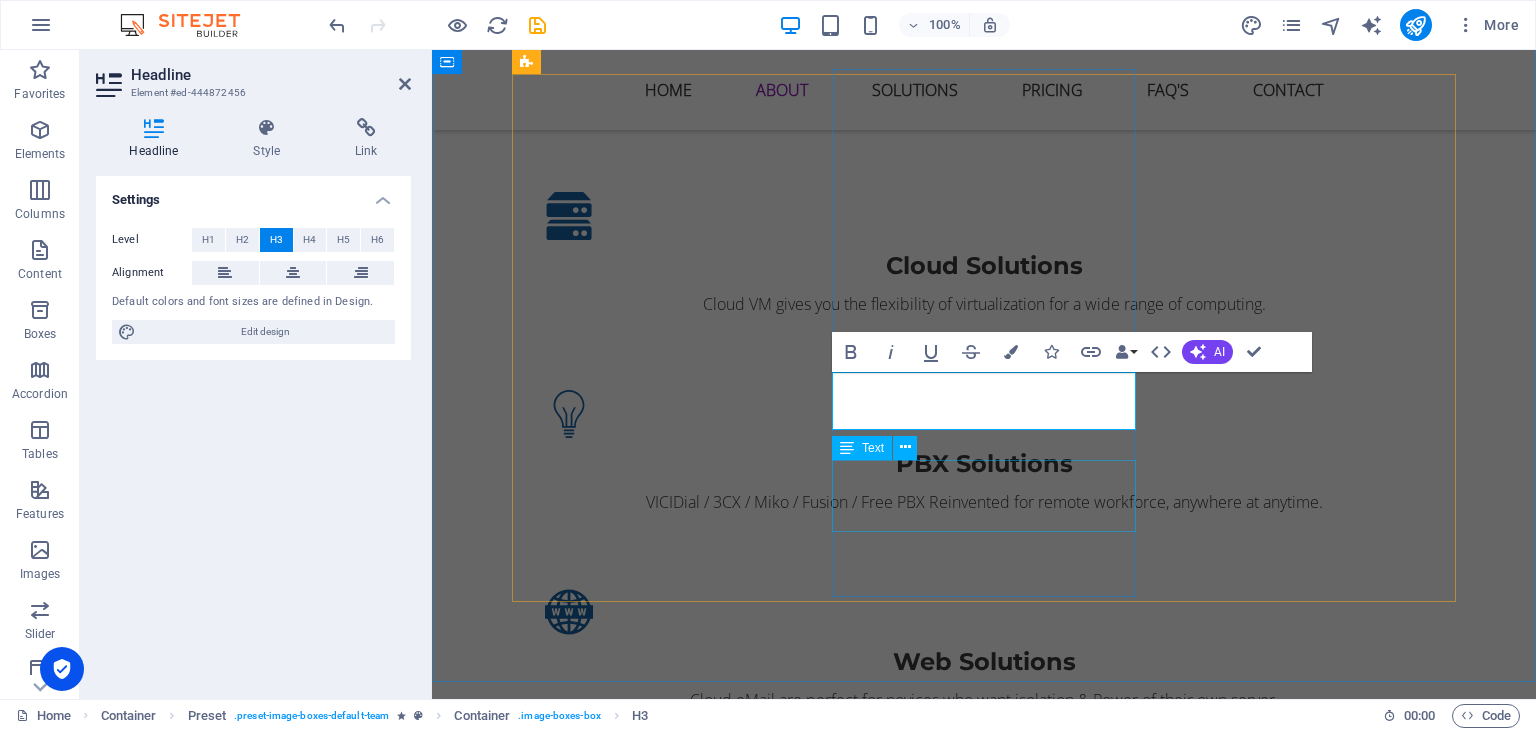 type 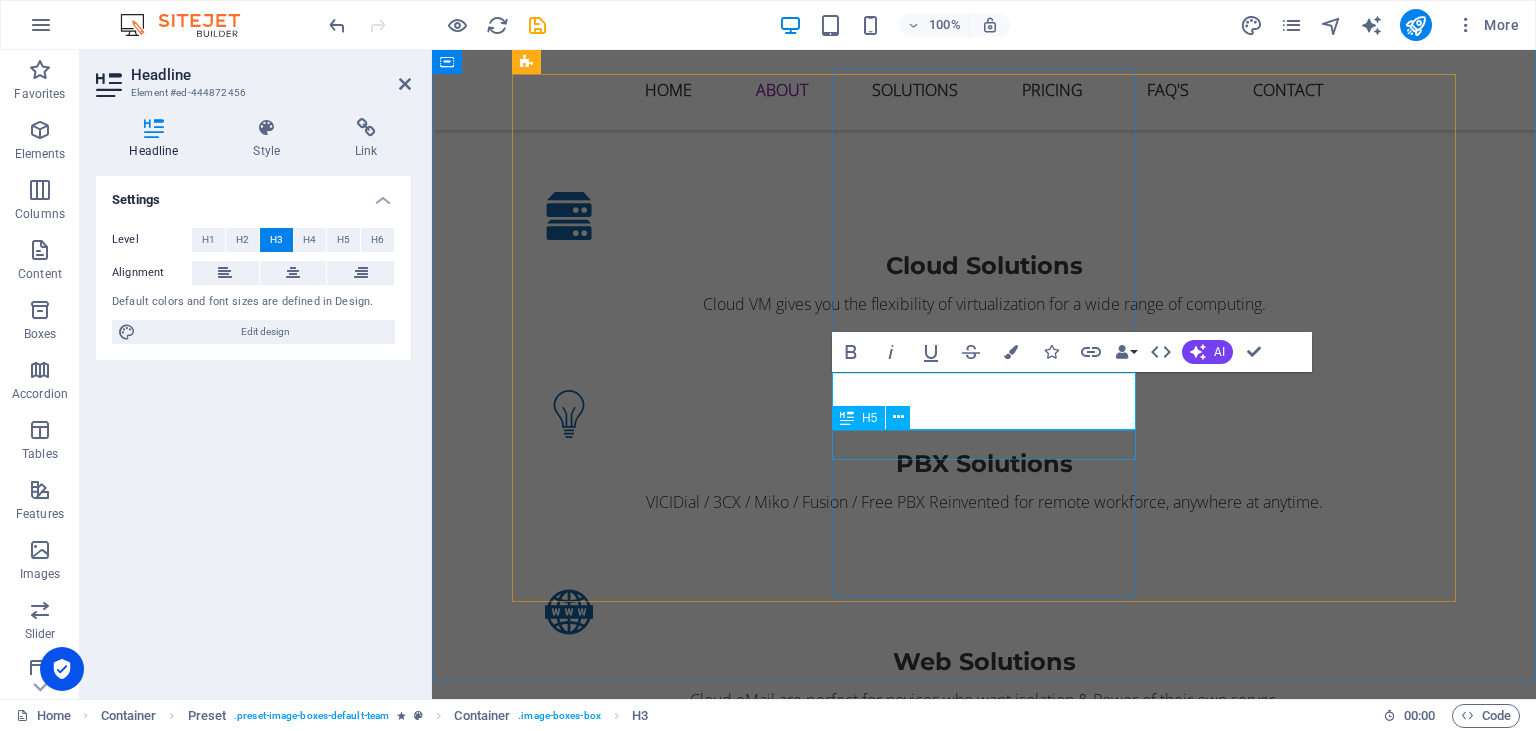 click on "Karachi" at bounding box center (984, 3359) 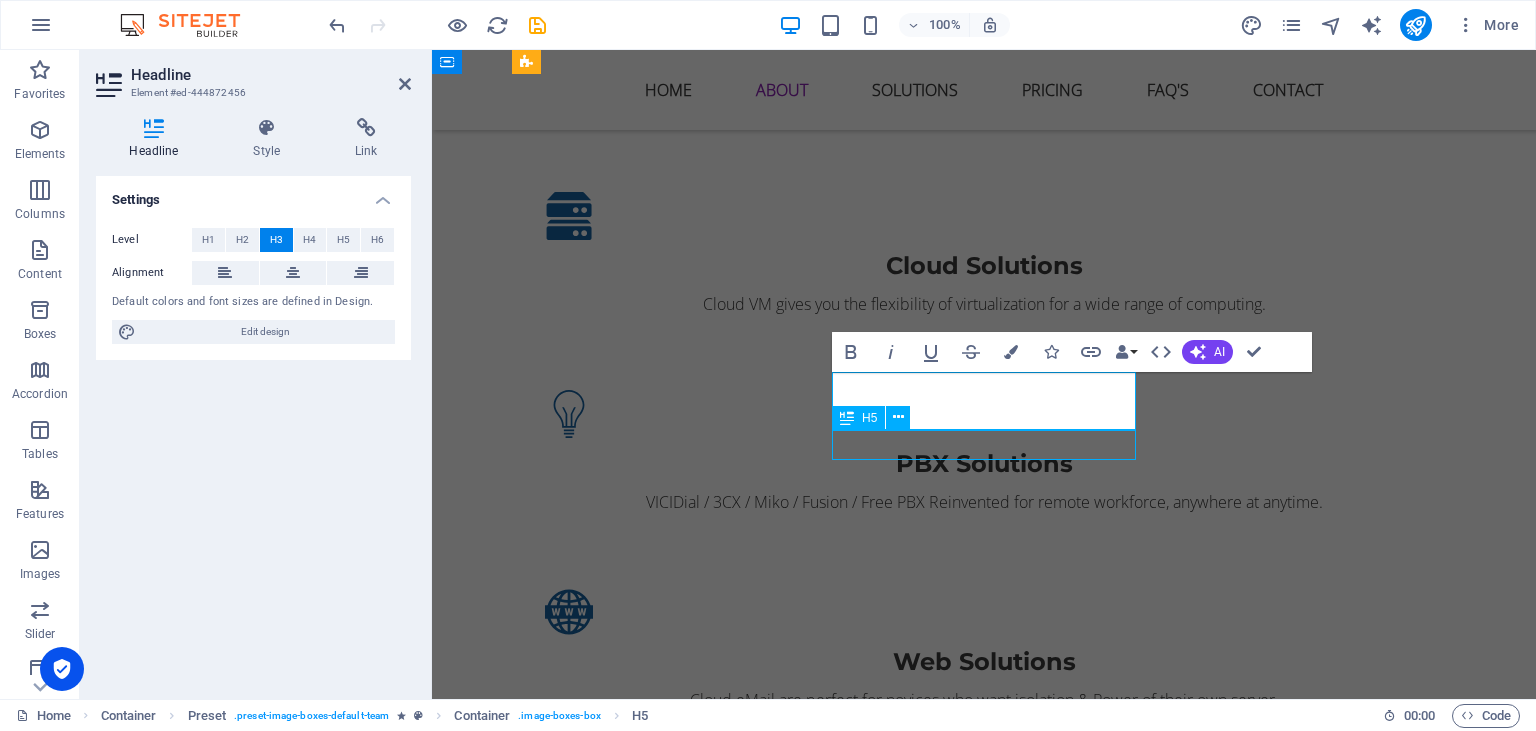click on "Karachi" at bounding box center (984, 3359) 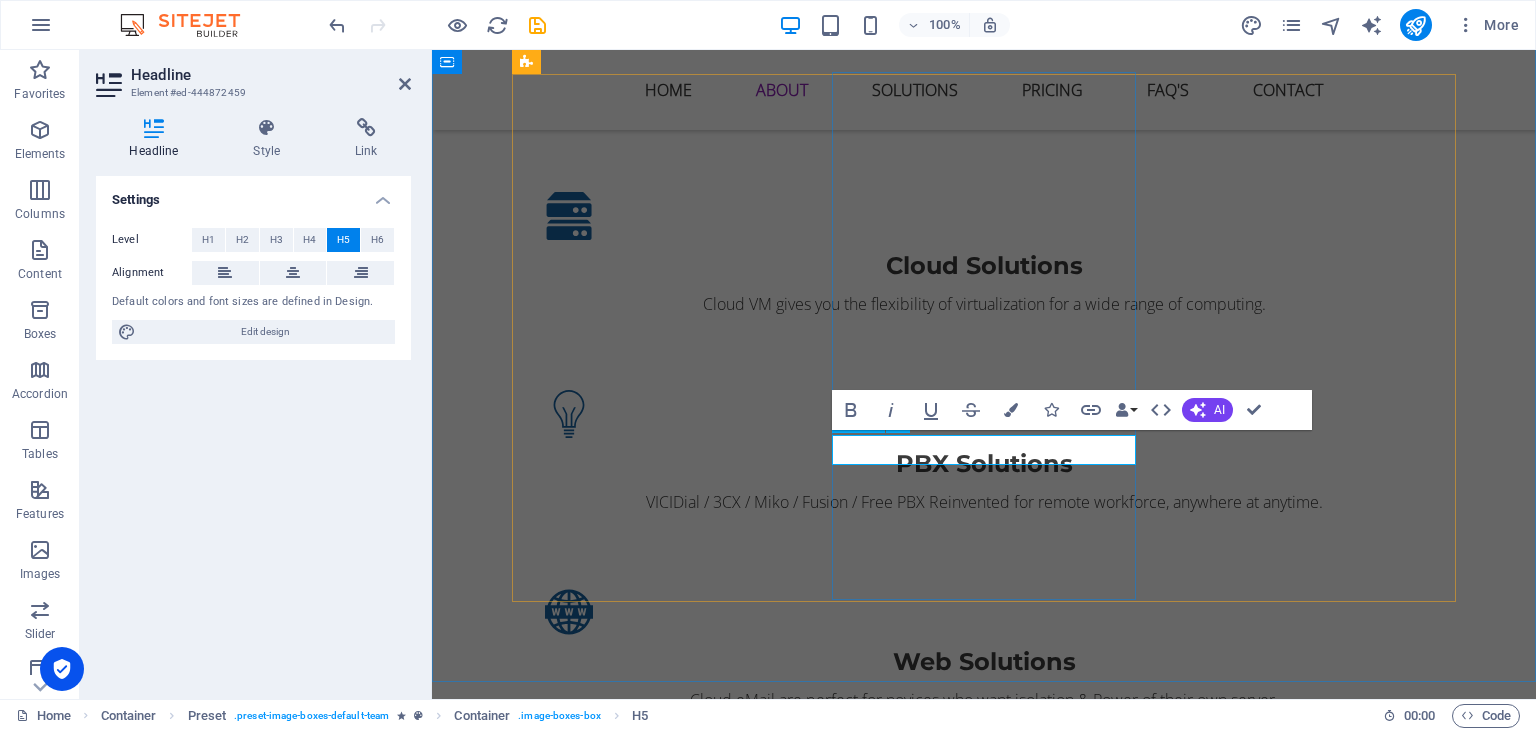 click on "Karachi" at bounding box center [984, 3359] 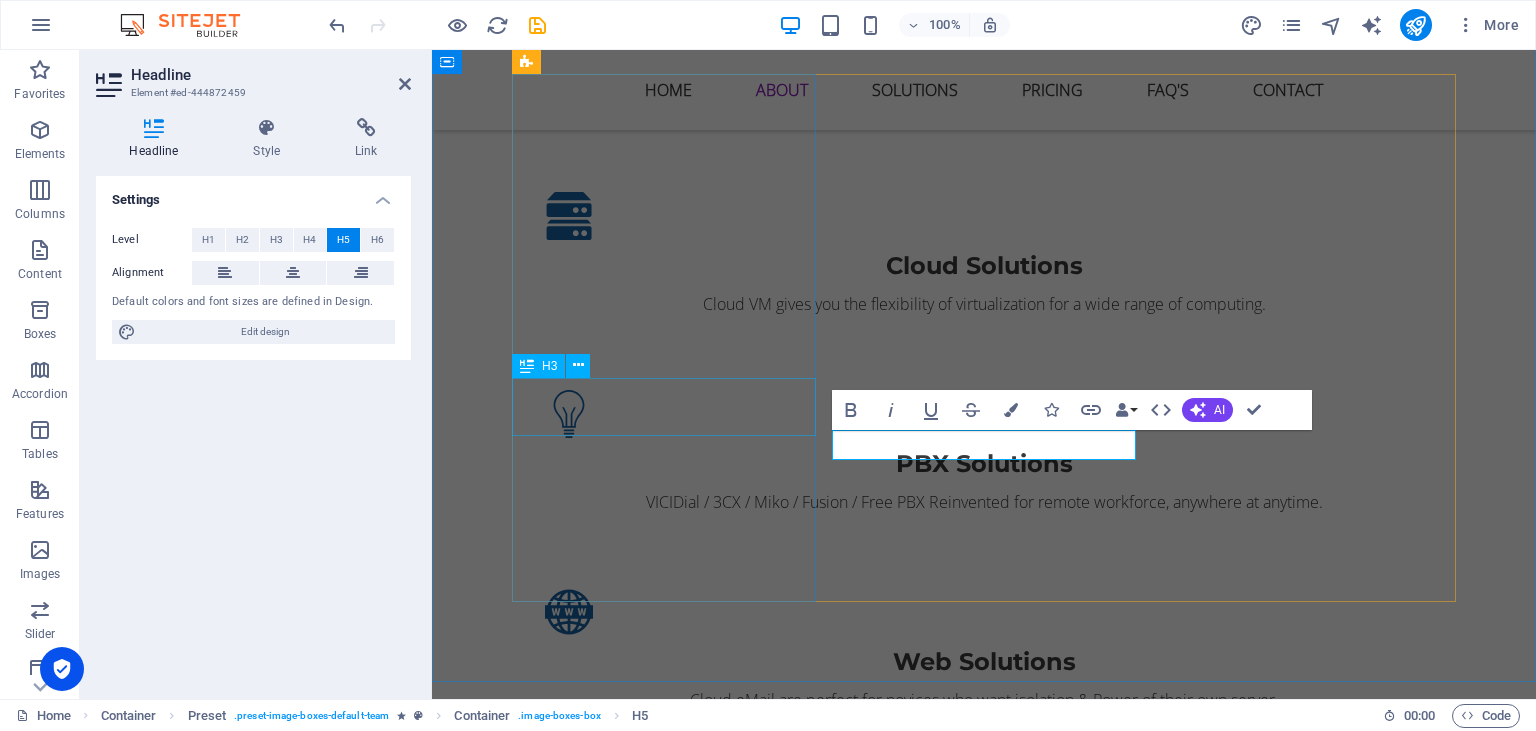 drag, startPoint x: 1038, startPoint y: 448, endPoint x: 620, endPoint y: 432, distance: 418.30612 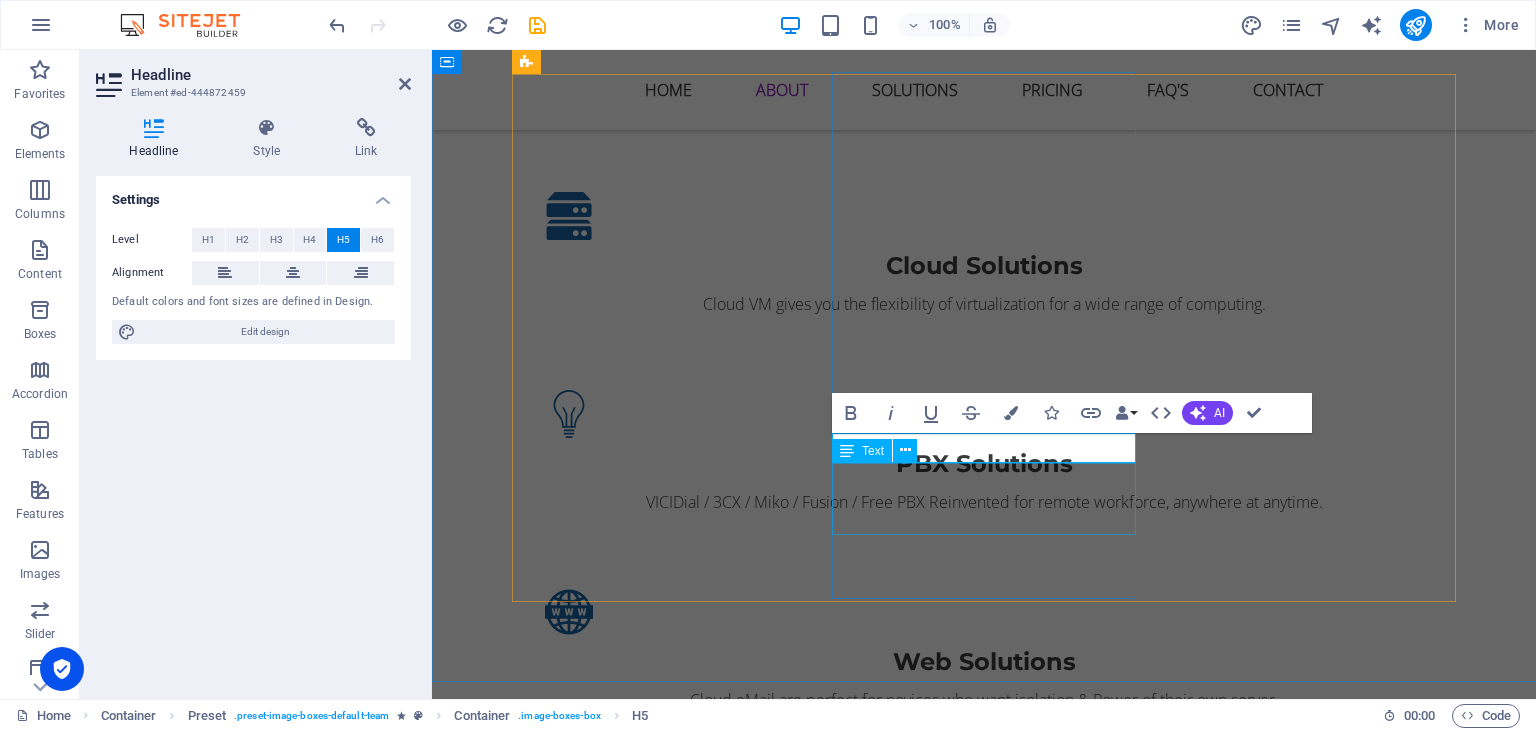 scroll, scrollTop: 0, scrollLeft: 4, axis: horizontal 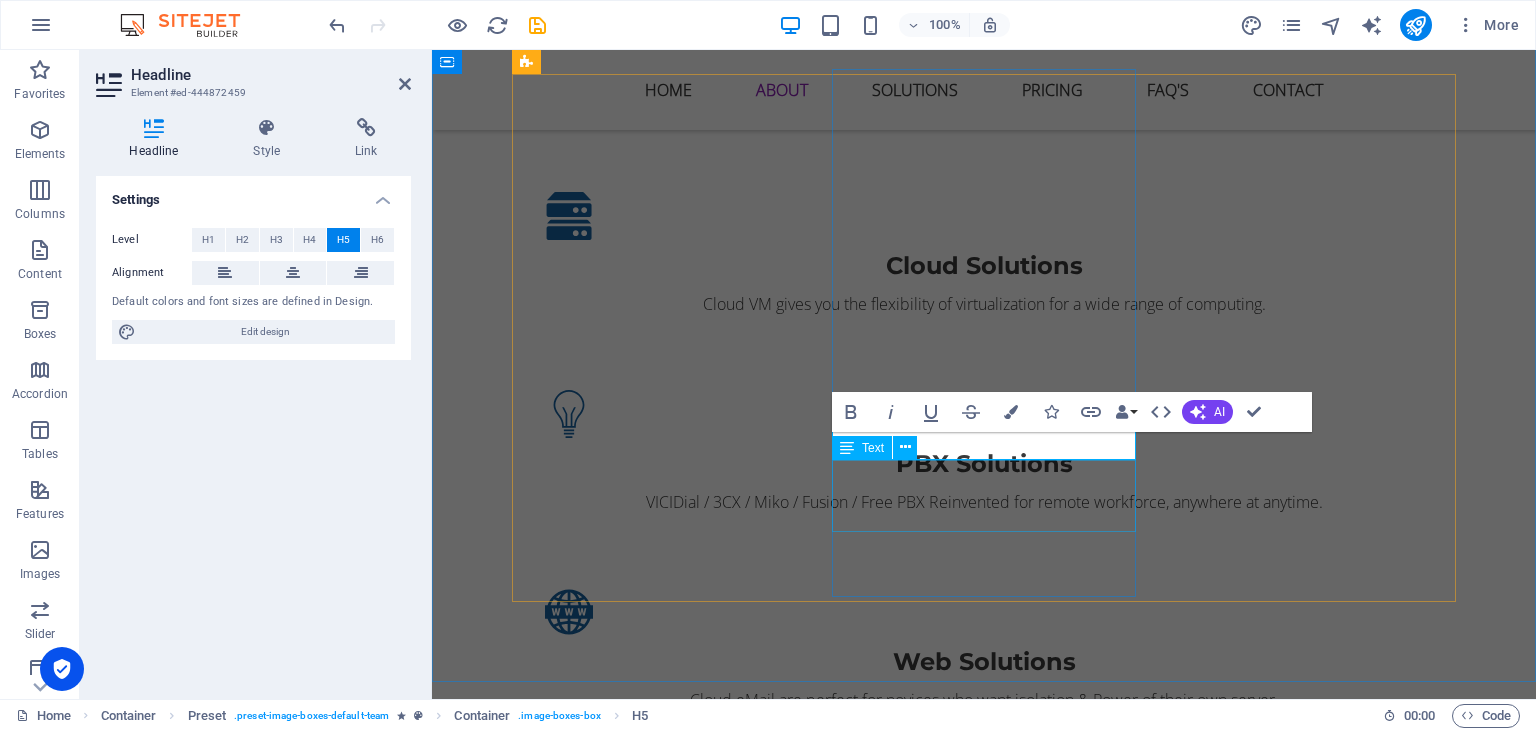 click on "Developed infrastructure, and reliable connectivity through its major port and telecom networks." at bounding box center [984, 3386] 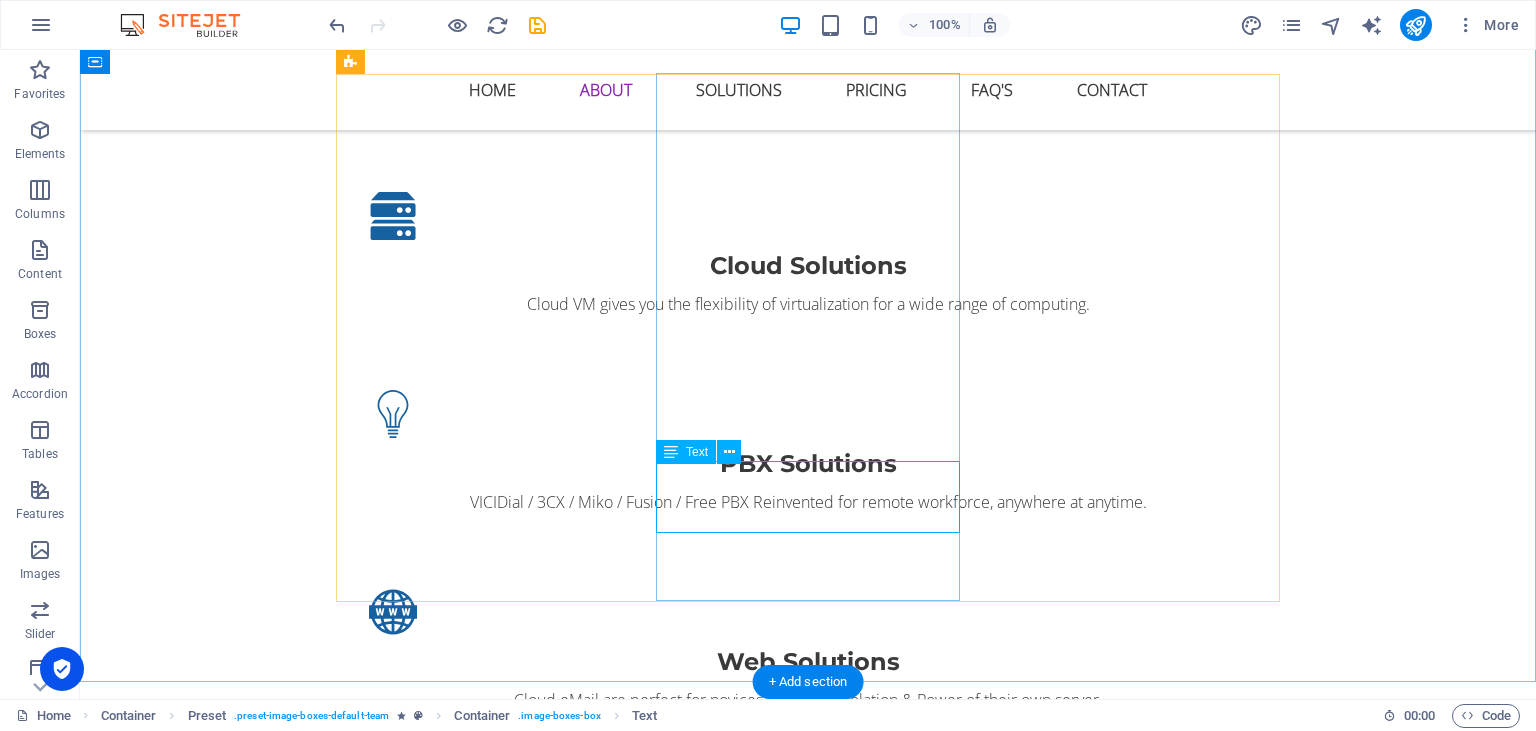 click on "Developed infrastructure, and reliable connectivity through its major port and telecom networks." at bounding box center [808, 3386] 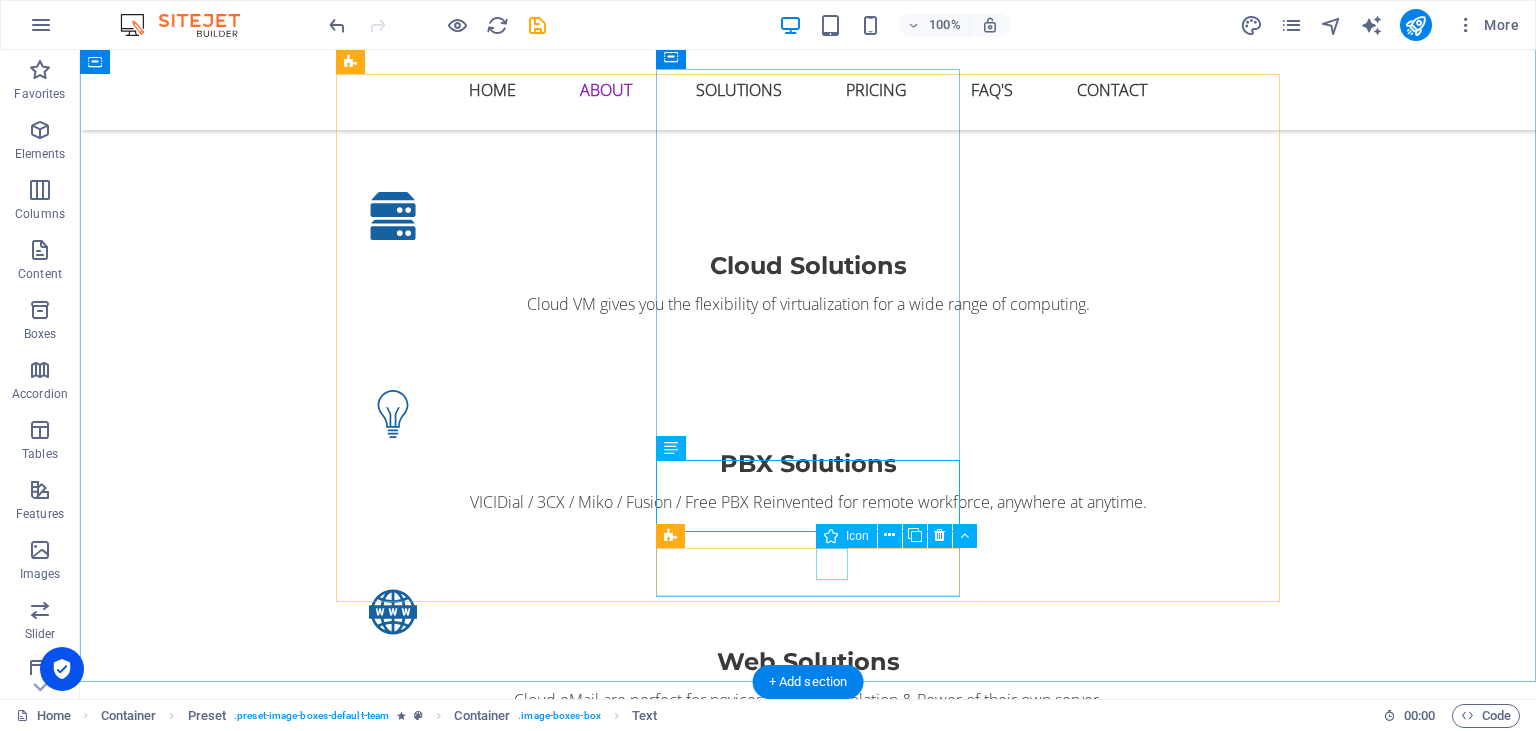 click on ".fa-secondary{opacity:.4}" at bounding box center [808, 3470] 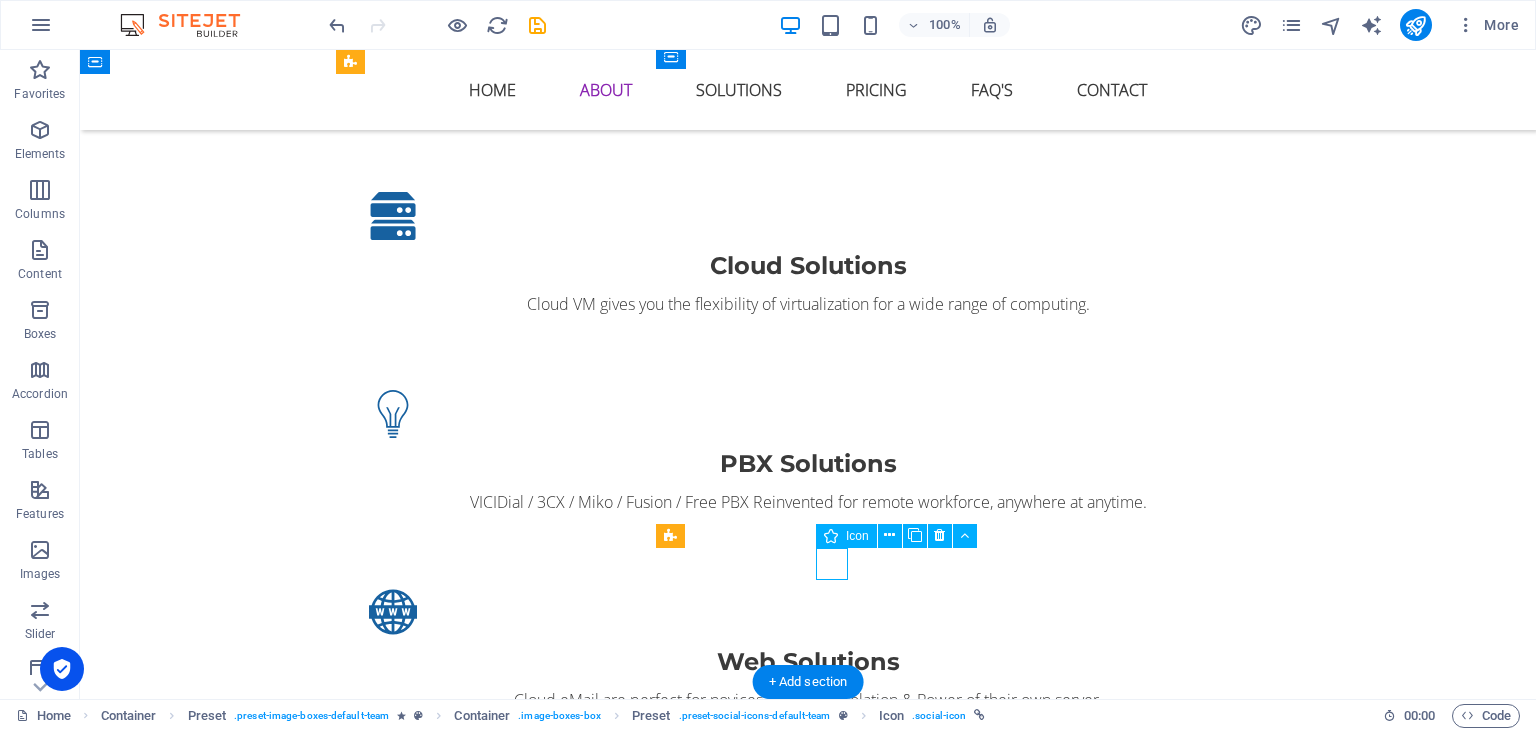 click on ".fa-secondary{opacity:.4}" at bounding box center [808, 3470] 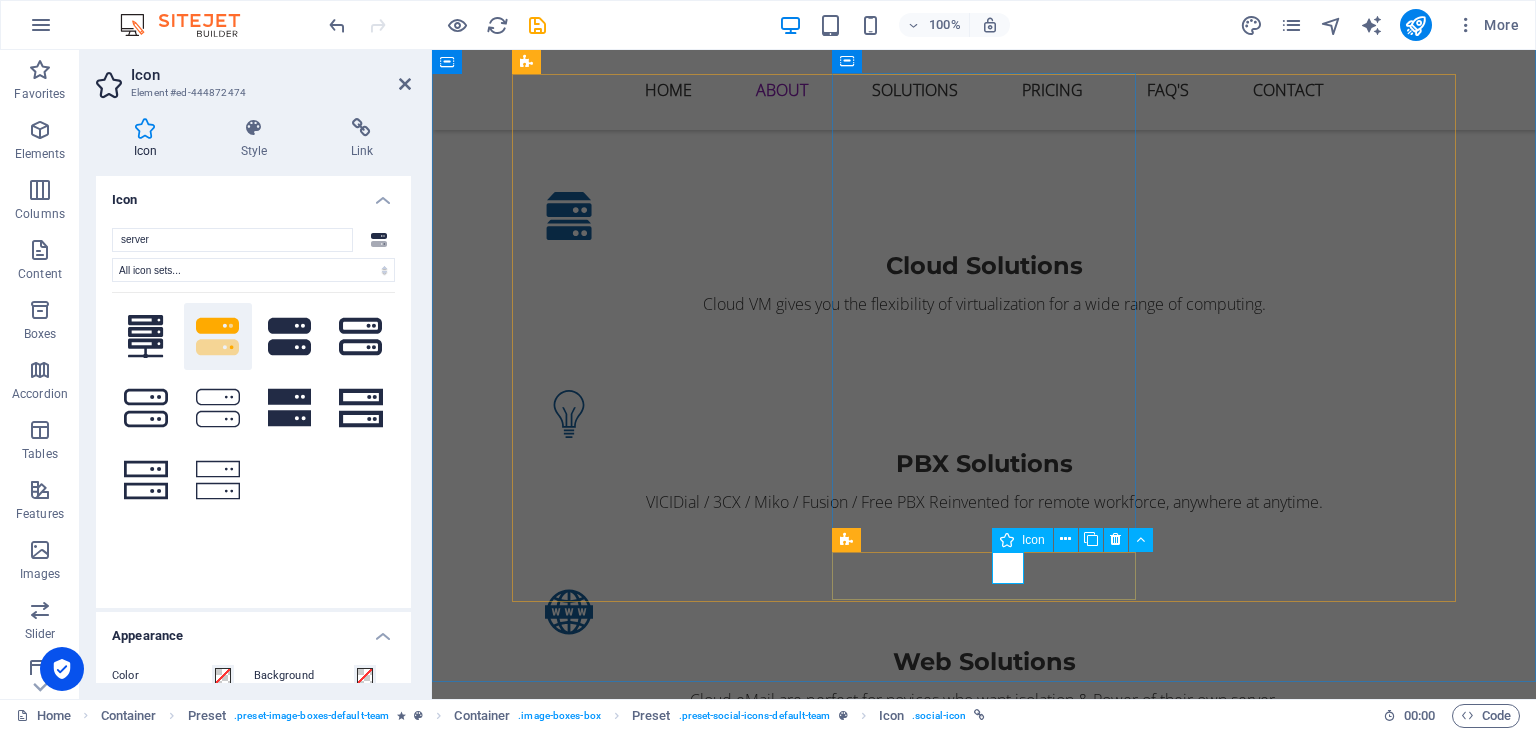click on ".fa-secondary{opacity:.4}" at bounding box center (984, 3470) 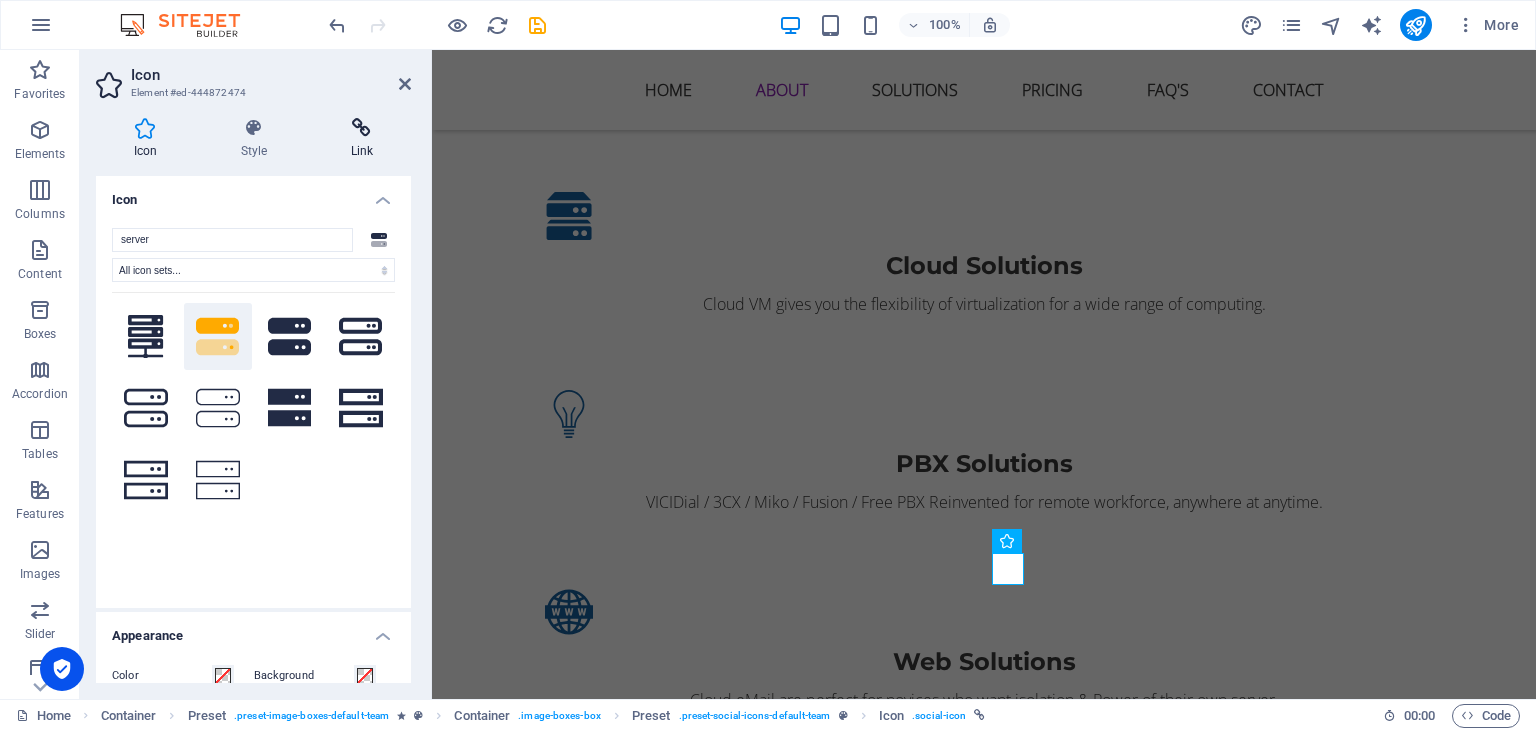 click at bounding box center [362, 128] 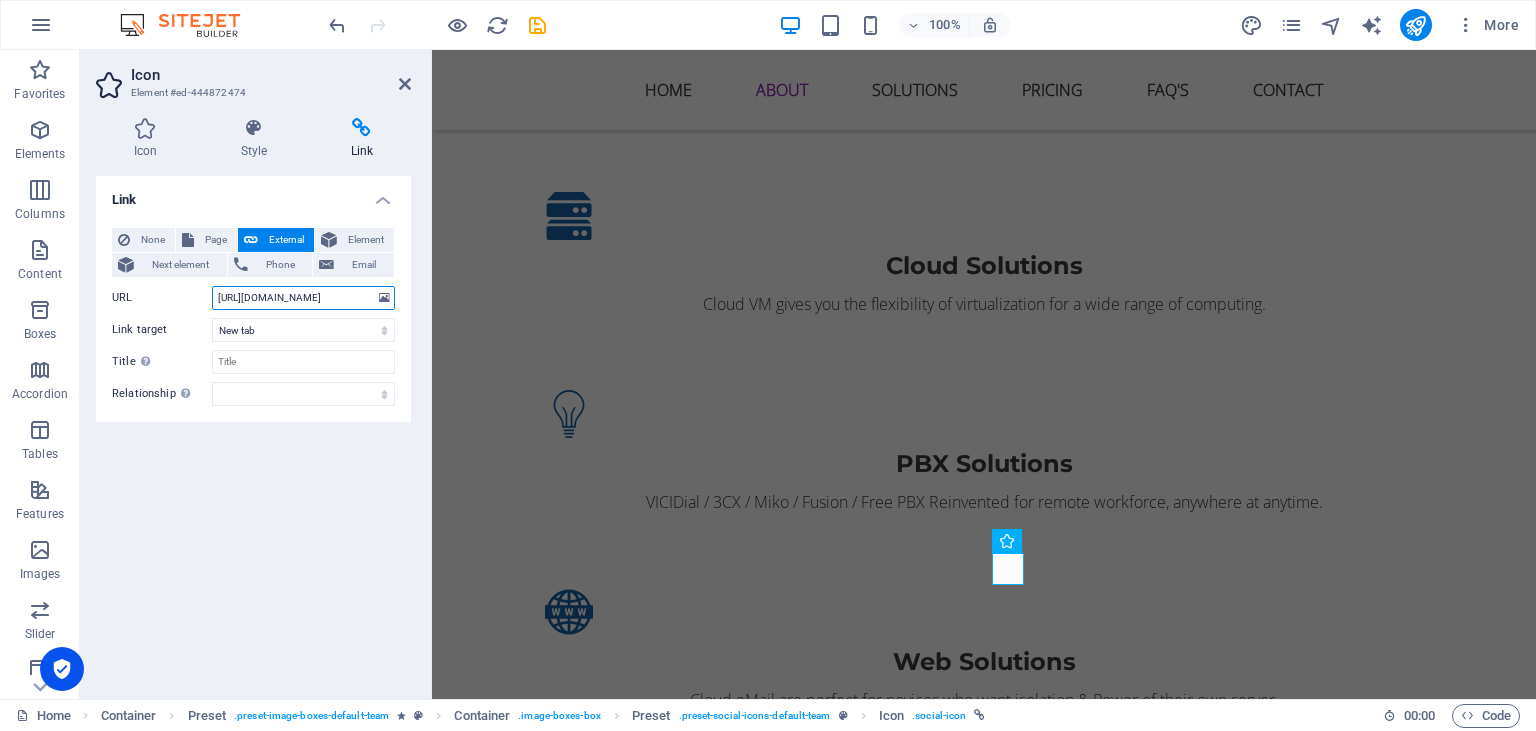 click on "https://www.datacentermap.com/pakistan/" at bounding box center [303, 298] 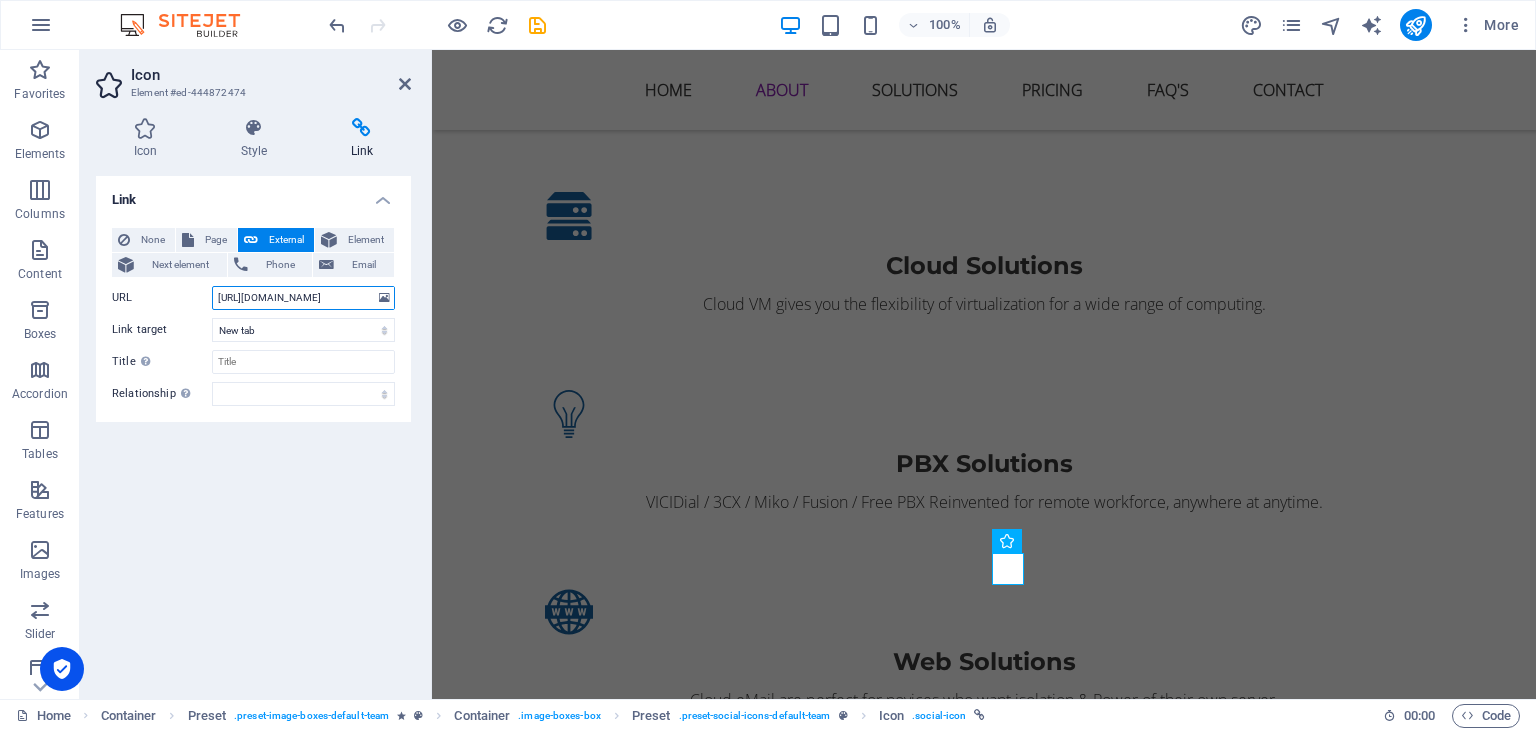 click on "https://www.datacentermap.com/pakistan/" at bounding box center (303, 298) 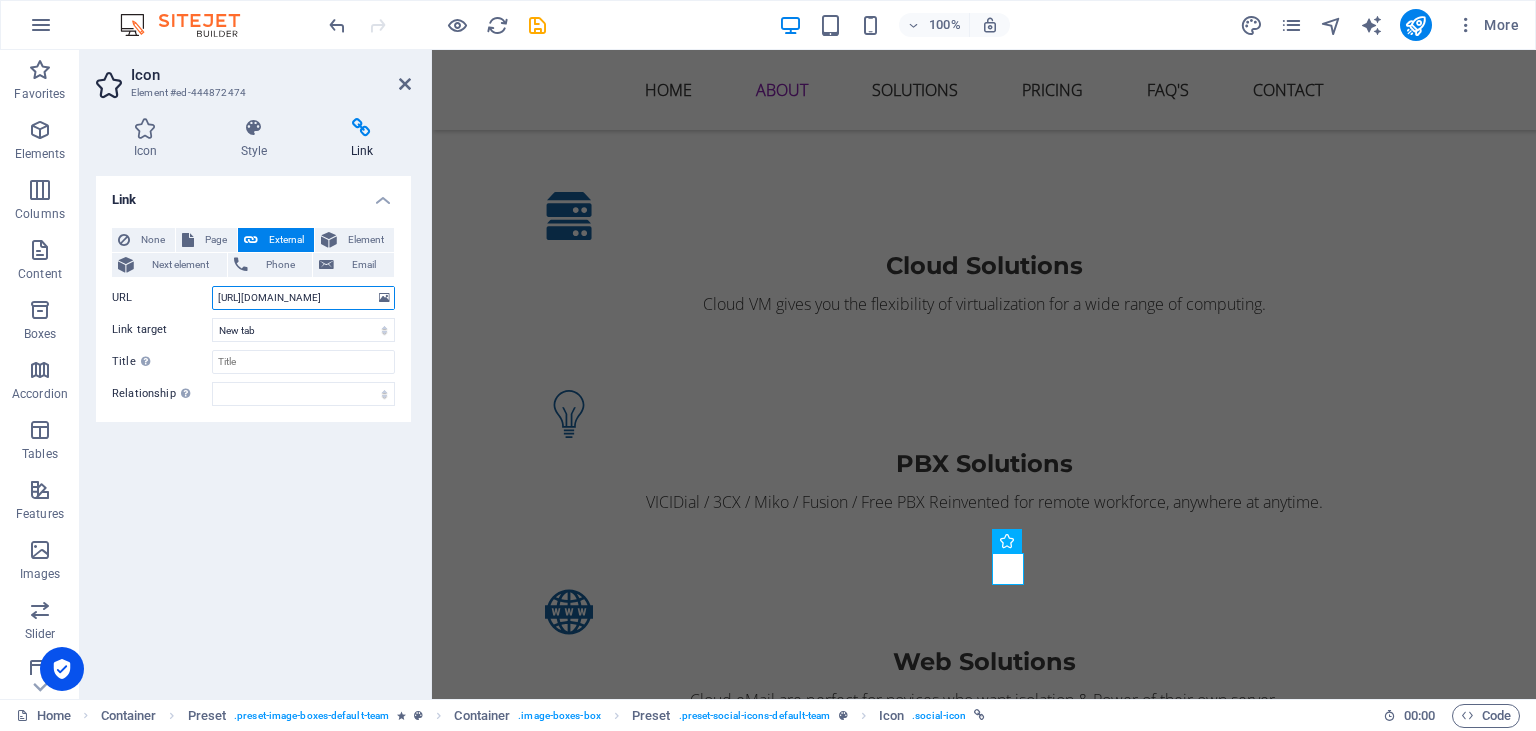 drag, startPoint x: 365, startPoint y: 295, endPoint x: 324, endPoint y: 308, distance: 43.011627 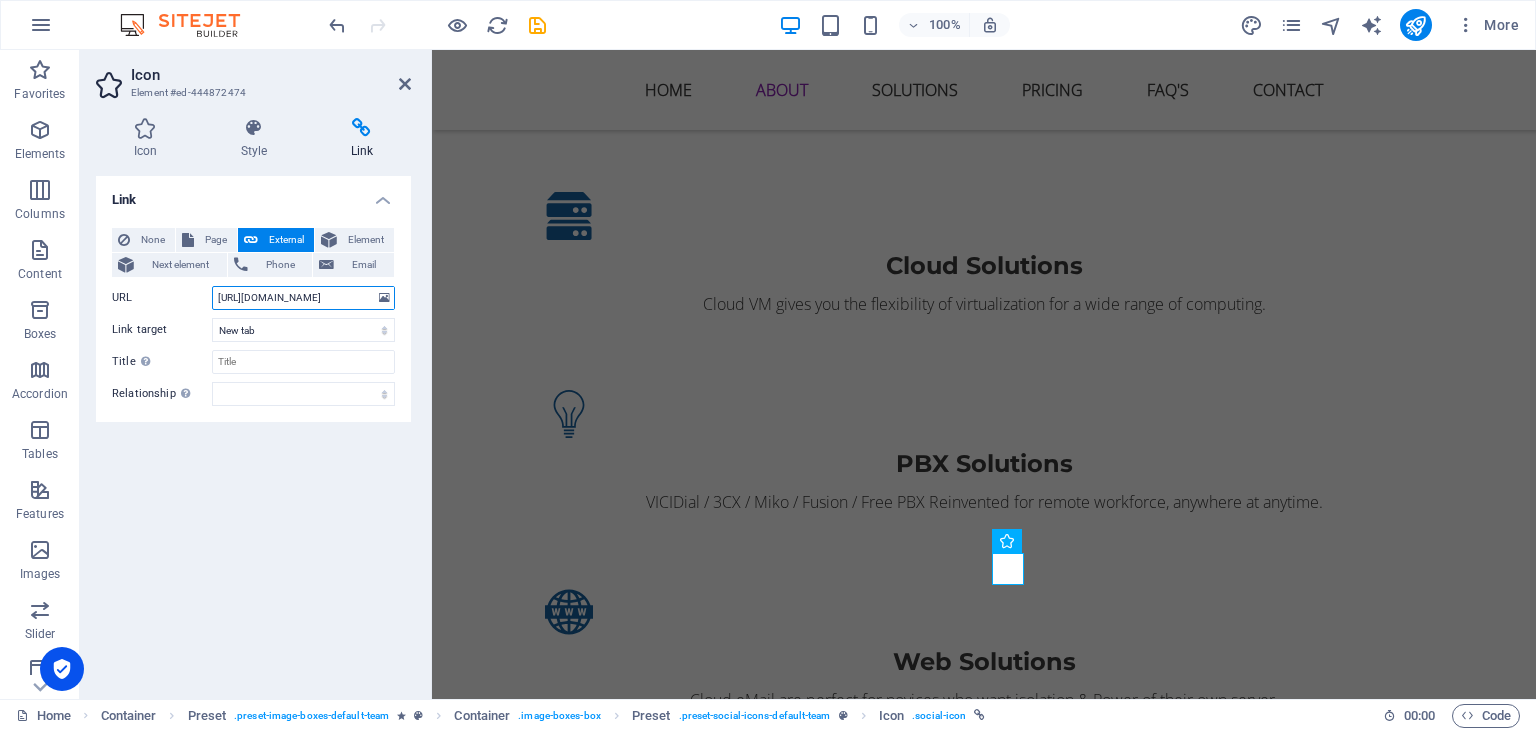 paste on "canada" 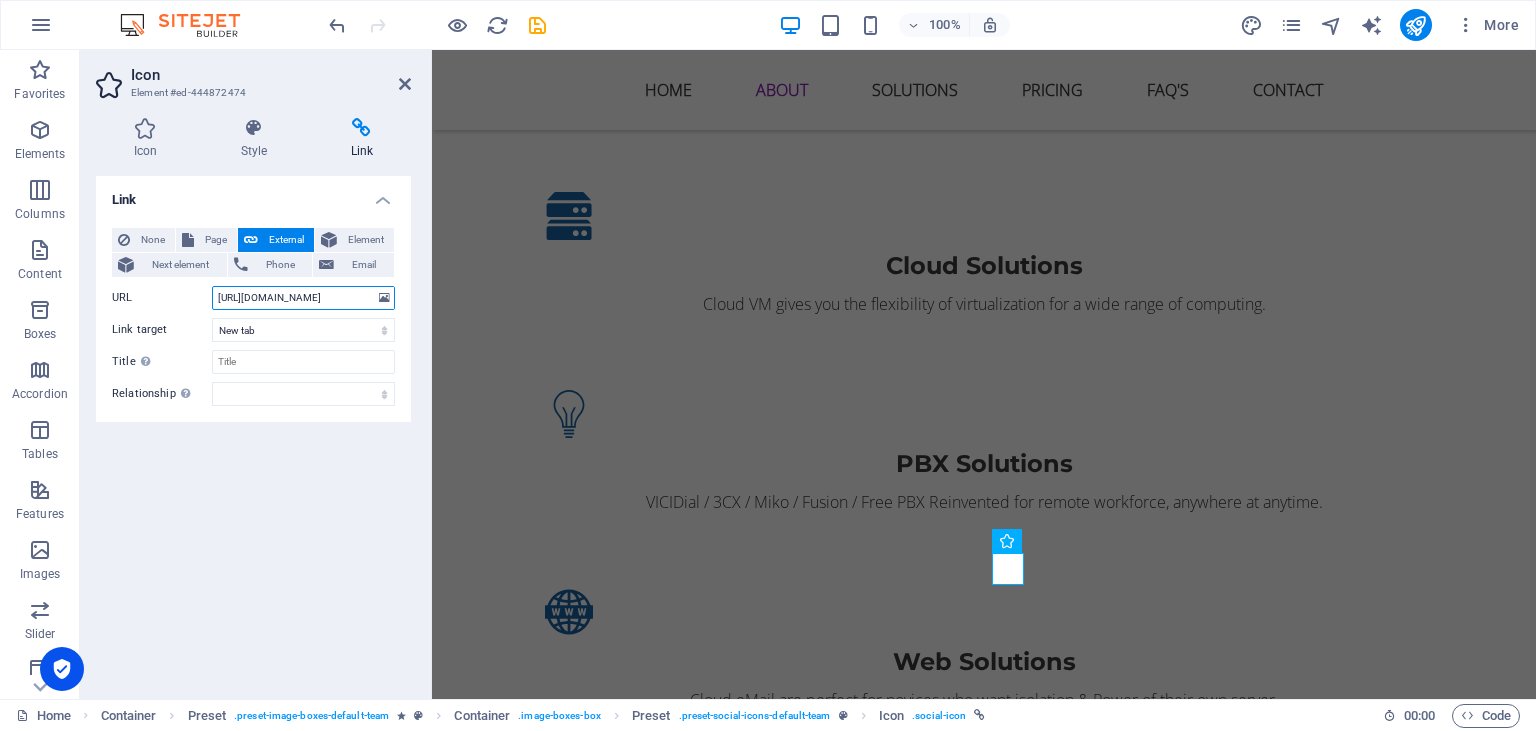 type on "https://www.datacentermap.com/canada/" 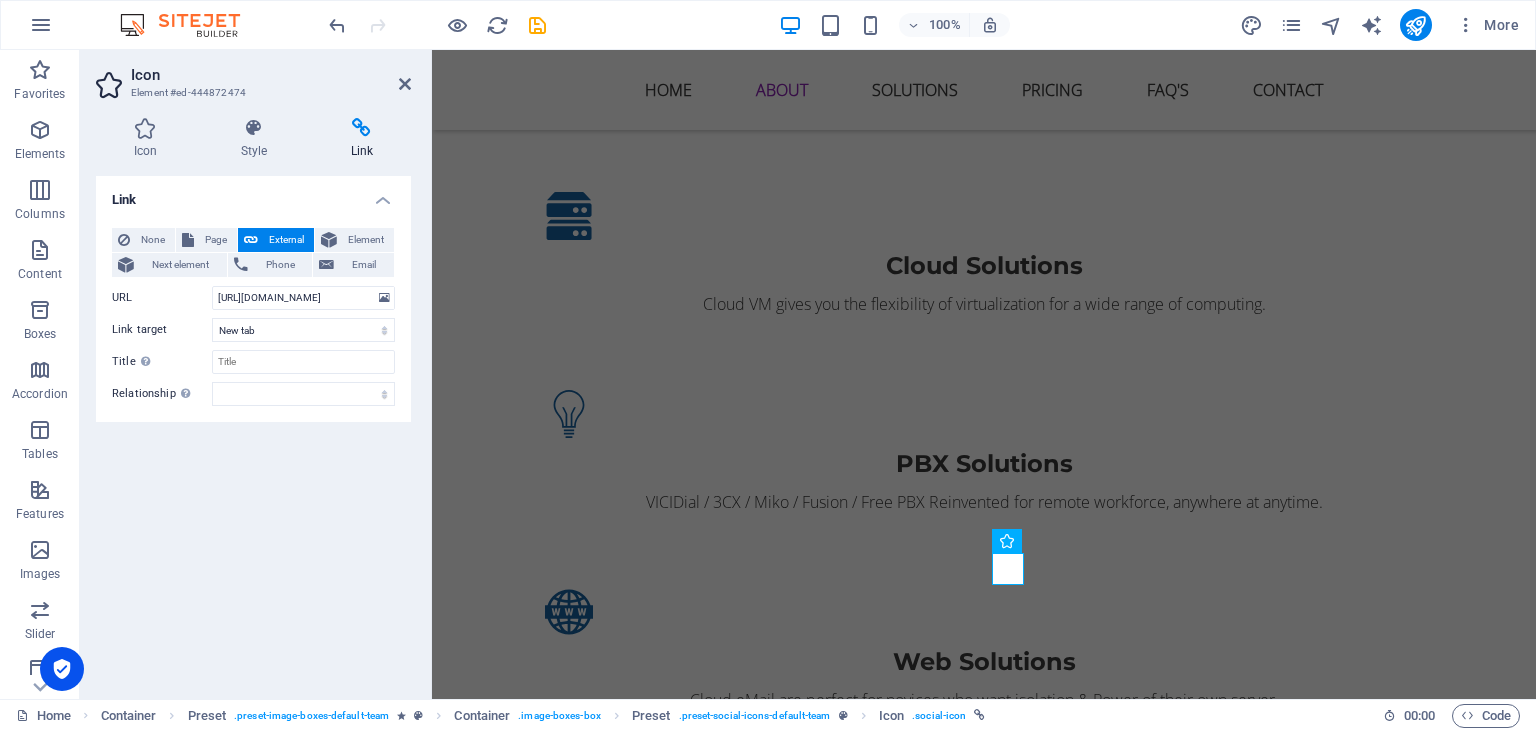 click on "Link None Page External Element Next element Phone Email Page Home VOIP Pricing Subpage 1 New page Legal Notice Privacy Home Home Element
URL https://www.datacentermap.com/canada/ Phone Email Link target New tab Same tab Overlay Title Additional link description, should not be the same as the link text. The title is most often shown as a tooltip text when the mouse moves over the element. Leave empty if uncertain. Relationship Sets the  relationship of this link to the link target . For example, the value "nofollow" instructs search engines not to follow the link. Can be left empty. alternate author bookmark external help license next nofollow noreferrer noopener prev search tag" at bounding box center [253, 429] 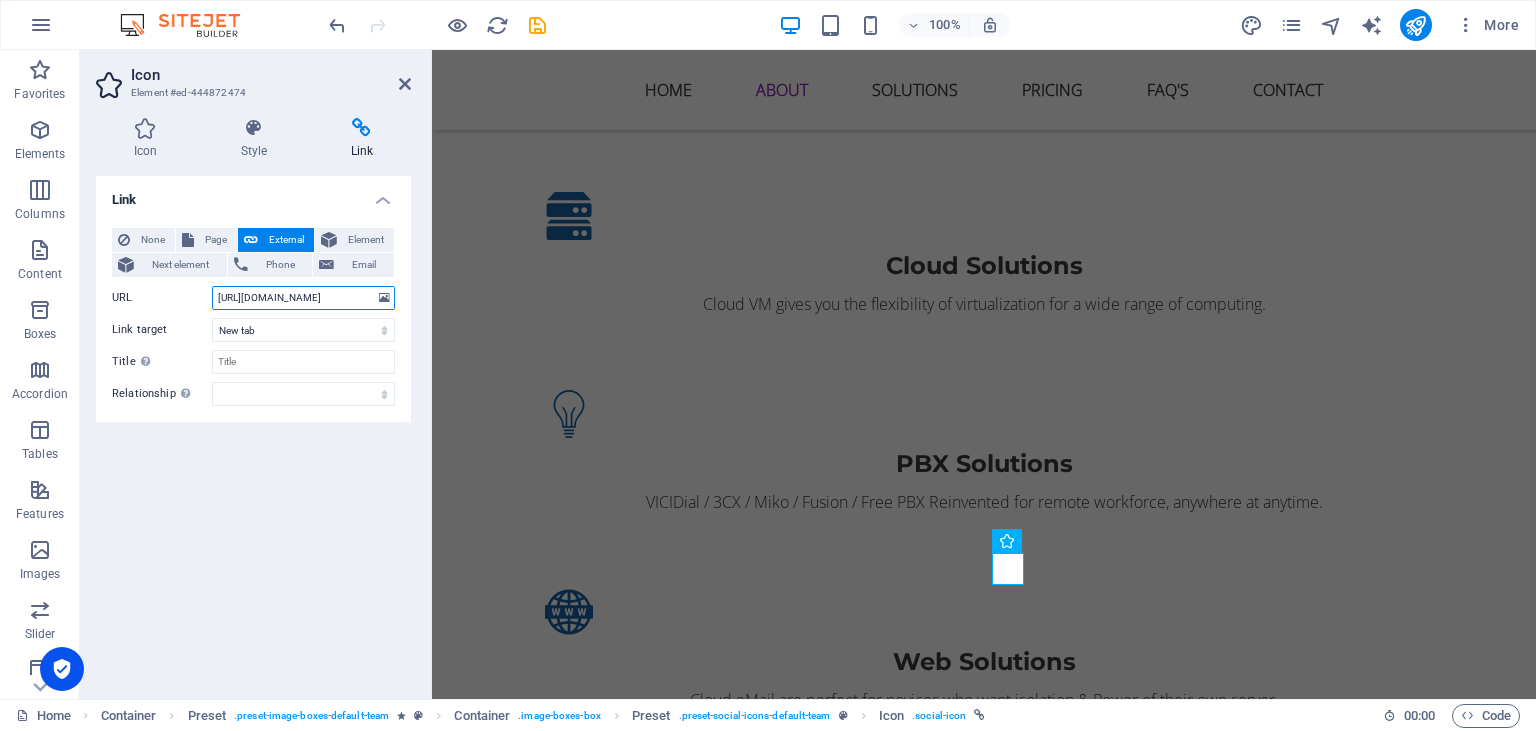 drag, startPoint x: 351, startPoint y: 298, endPoint x: 26, endPoint y: 306, distance: 325.09845 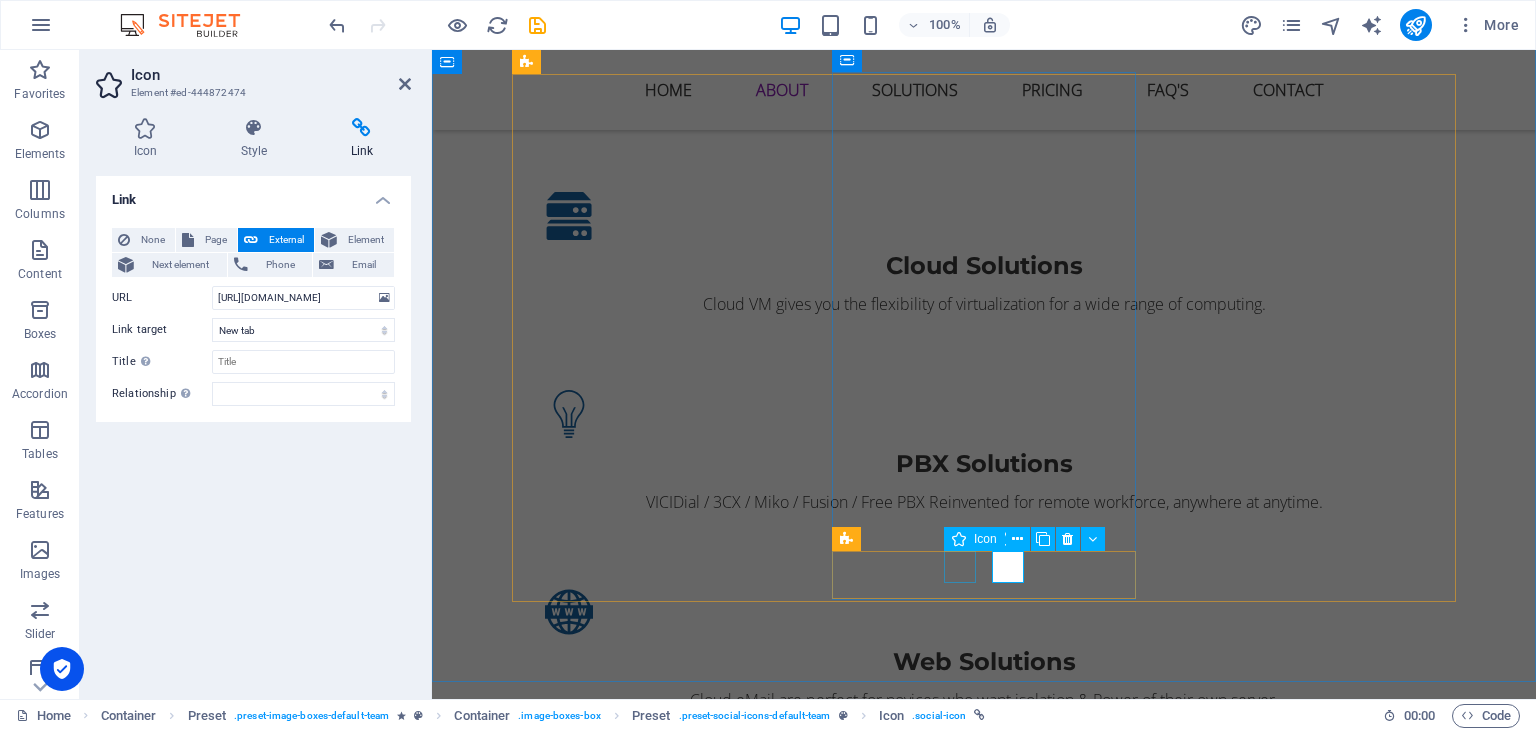 click at bounding box center (984, 3430) 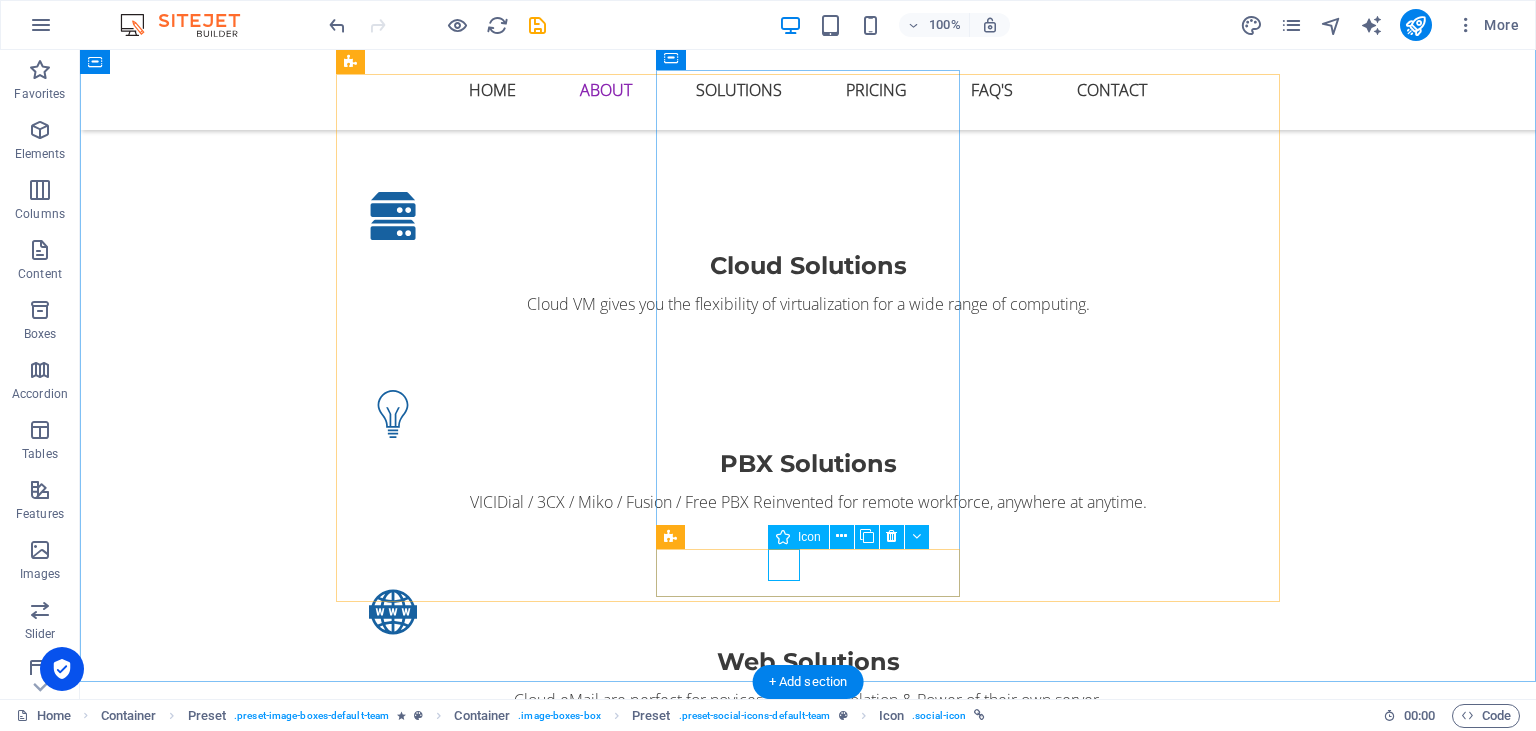 click at bounding box center (808, 3430) 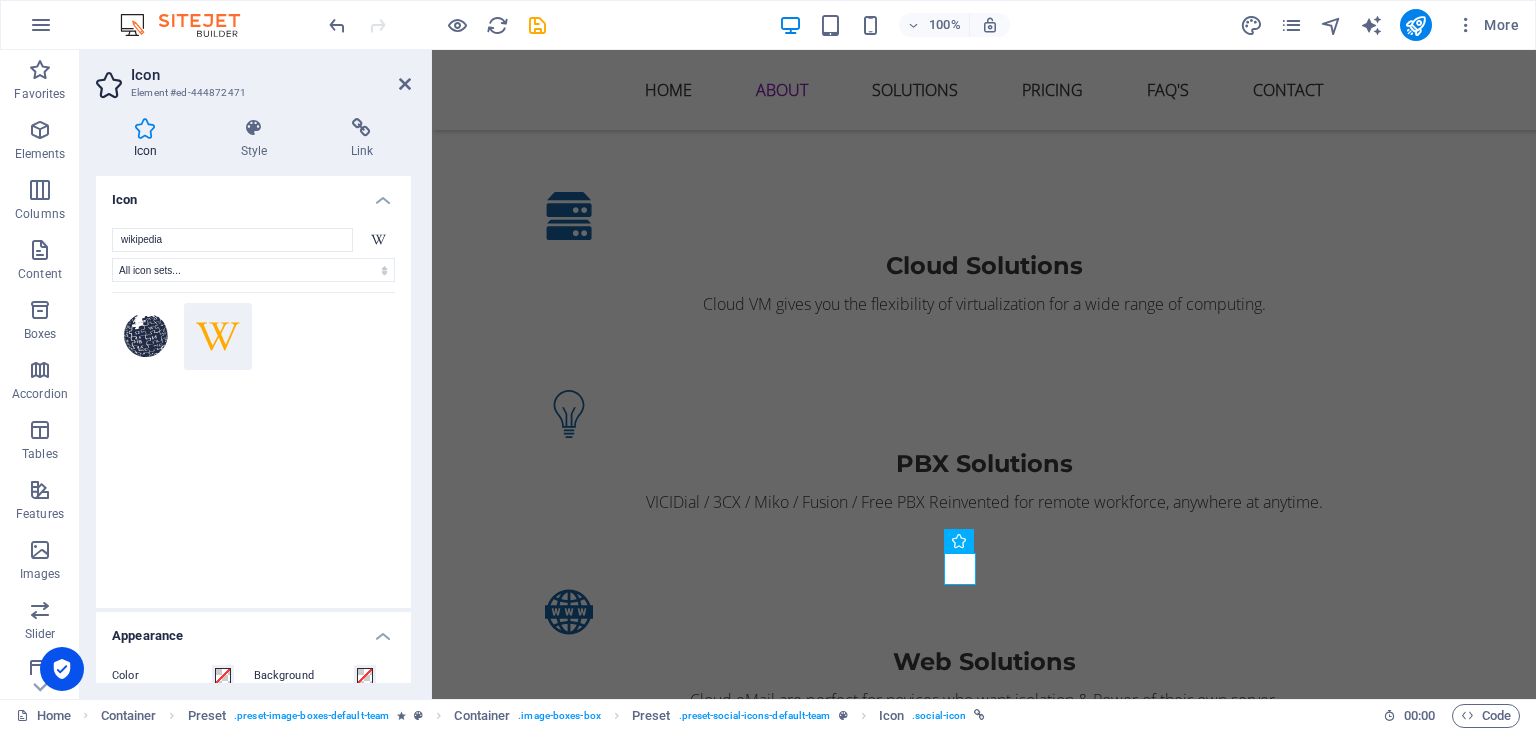 click on "Icon Style Link Icon wikipedia All icon sets... IcoFont Ionicons FontAwesome Brands FontAwesome Duotone FontAwesome Solid FontAwesome Regular FontAwesome Light FontAwesome Thin FontAwesome Sharp Solid FontAwesome Sharp Regular FontAwesome Sharp Light FontAwesome Sharp Thin Appearance Color Background Mode Scale Left Center Right Width Default auto px rem % em vh vw Height Default auto px rem em vh vw Padding Default px rem % em vh vw Stroke width Default px rem % em vh vw Stroke color Overflow Alignment Alignment Shadow Default None Outside Color X offset 0 px rem vh vw Y offset 0 px rem vh vw Blur 0 px rem % vh vw Text Alternative text The alternative text is used by devices that cannot display images (e.g. image search engines) and should be added to every image to improve website accessibility. Preset Element Layout How this element expands within the layout (Flexbox). Size Default auto px % 1/1 1/2 1/3 1/4 1/5 1/6 1/7 1/8 1/9 1/10 Grow Shrink Order Container layout Visible Visible Opacity 100 % Overflow %" at bounding box center (253, 400) 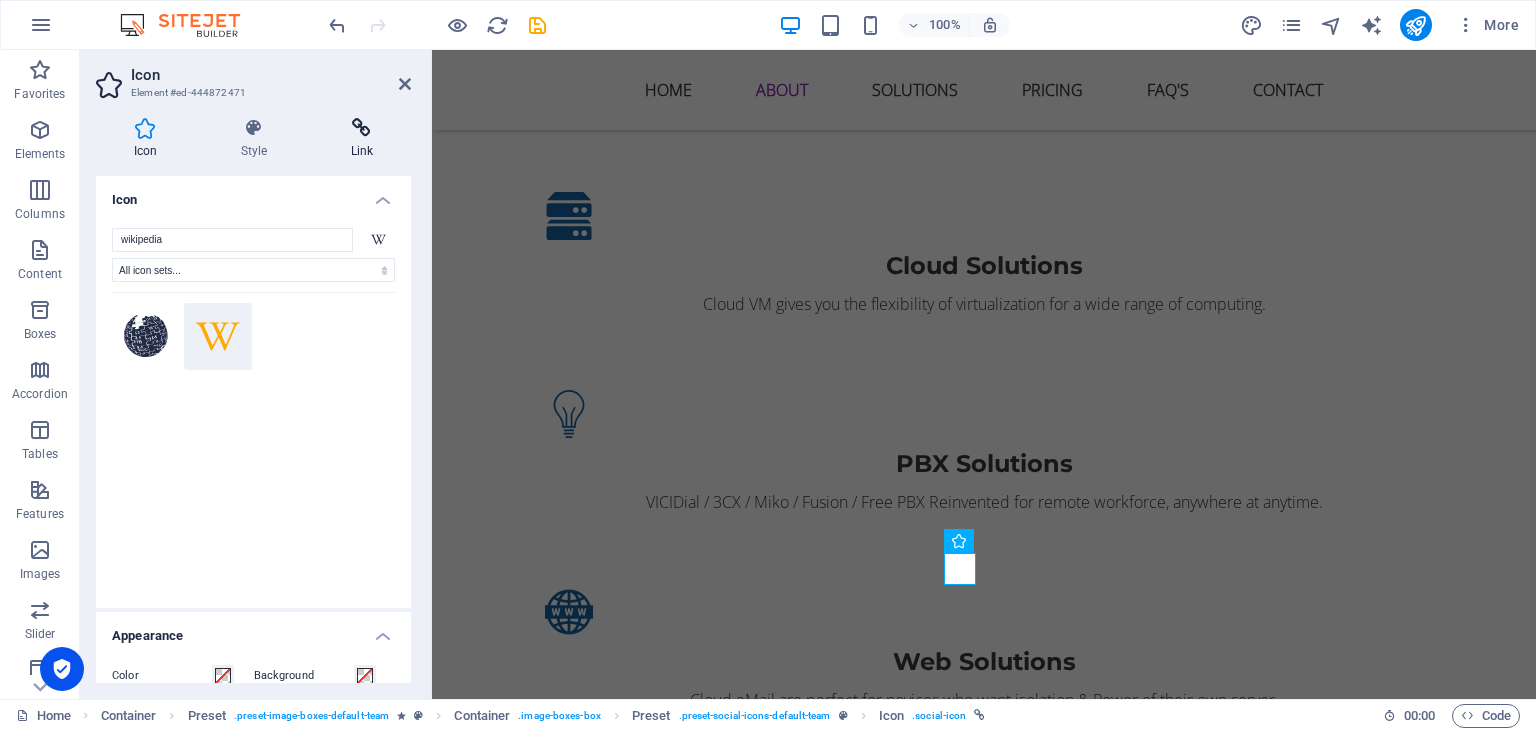 click on "Link" at bounding box center (362, 139) 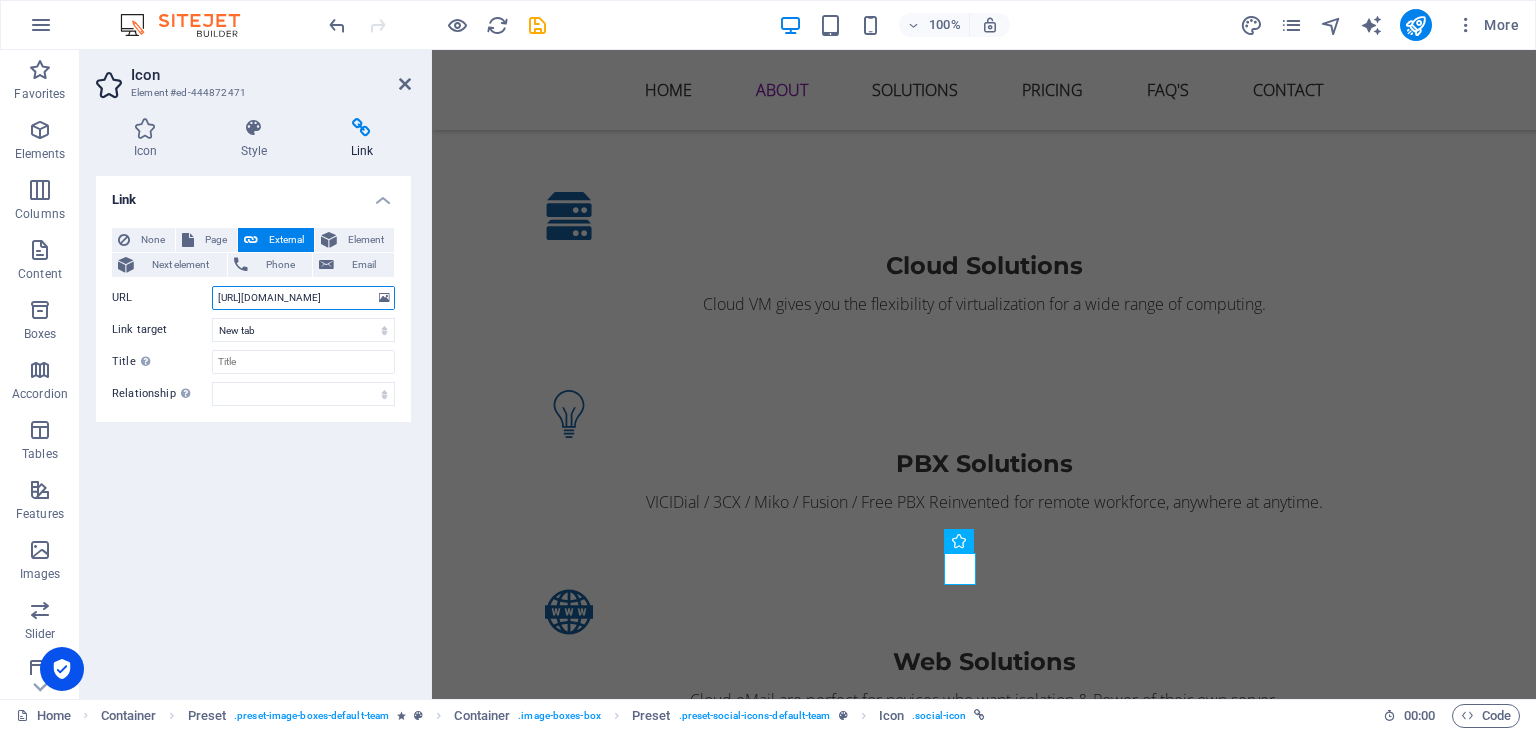 click on "https://en.wikipedia.org/wiki/Pakistan" at bounding box center (303, 298) 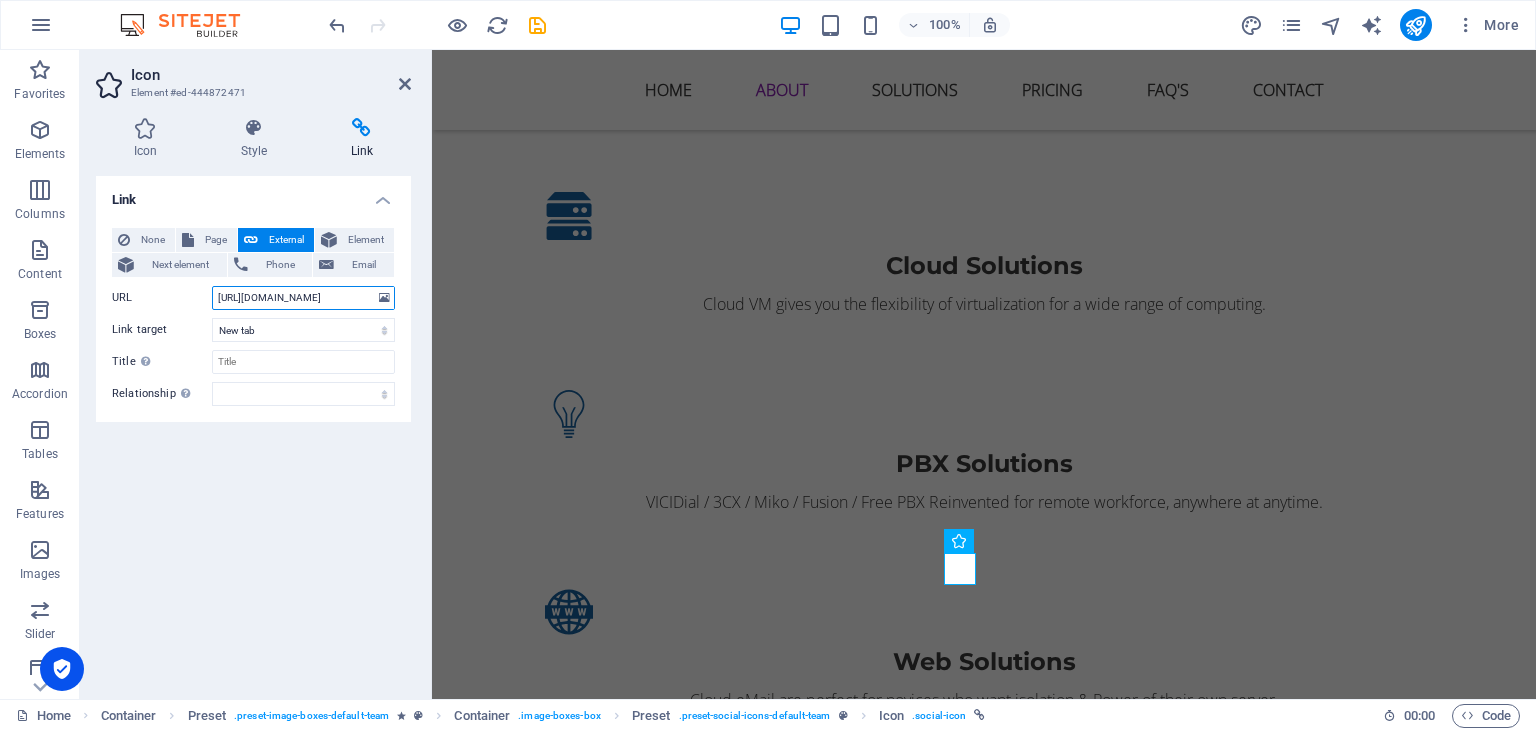 click on "https://en.wikipedia.org/wiki/Pakistan" at bounding box center (303, 298) 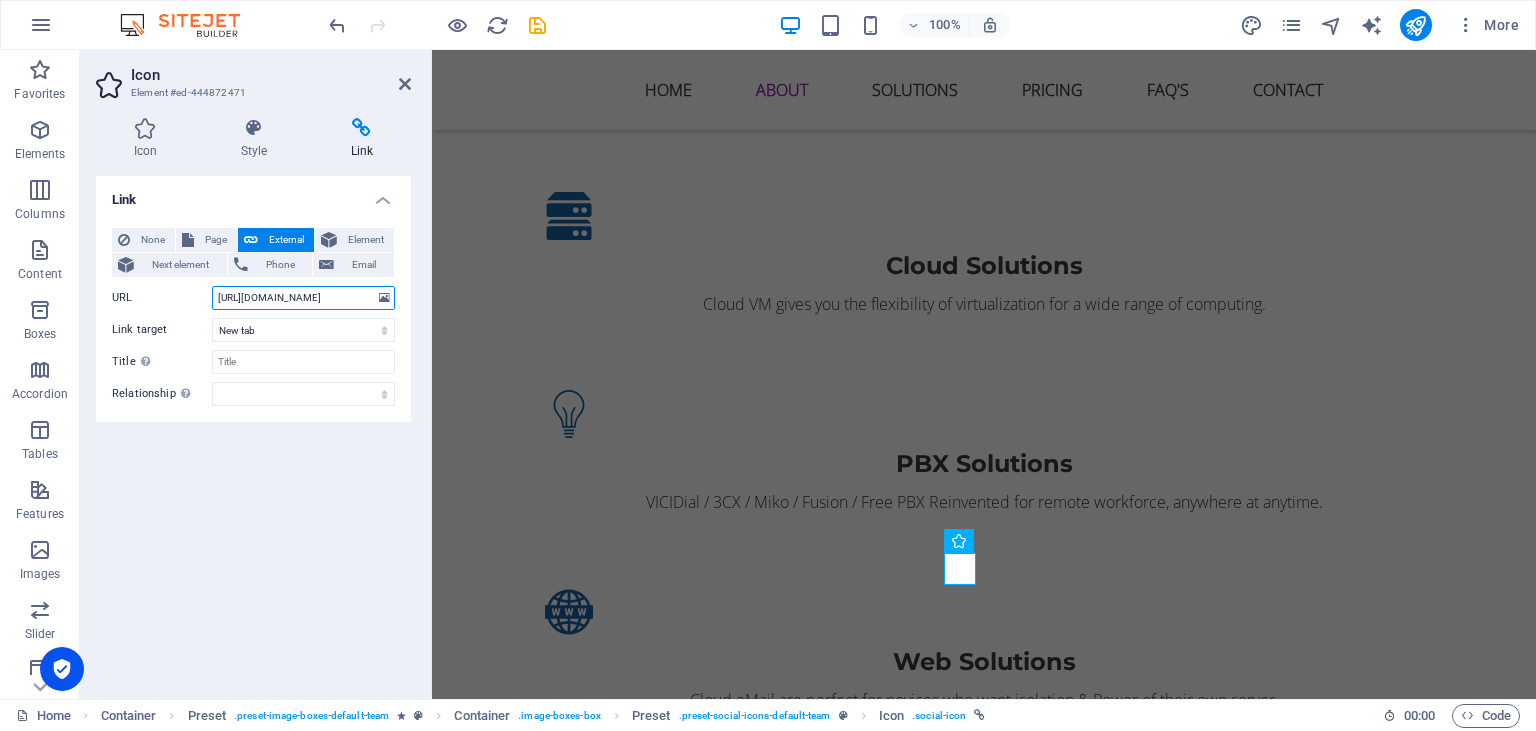 scroll, scrollTop: 0, scrollLeft: 18, axis: horizontal 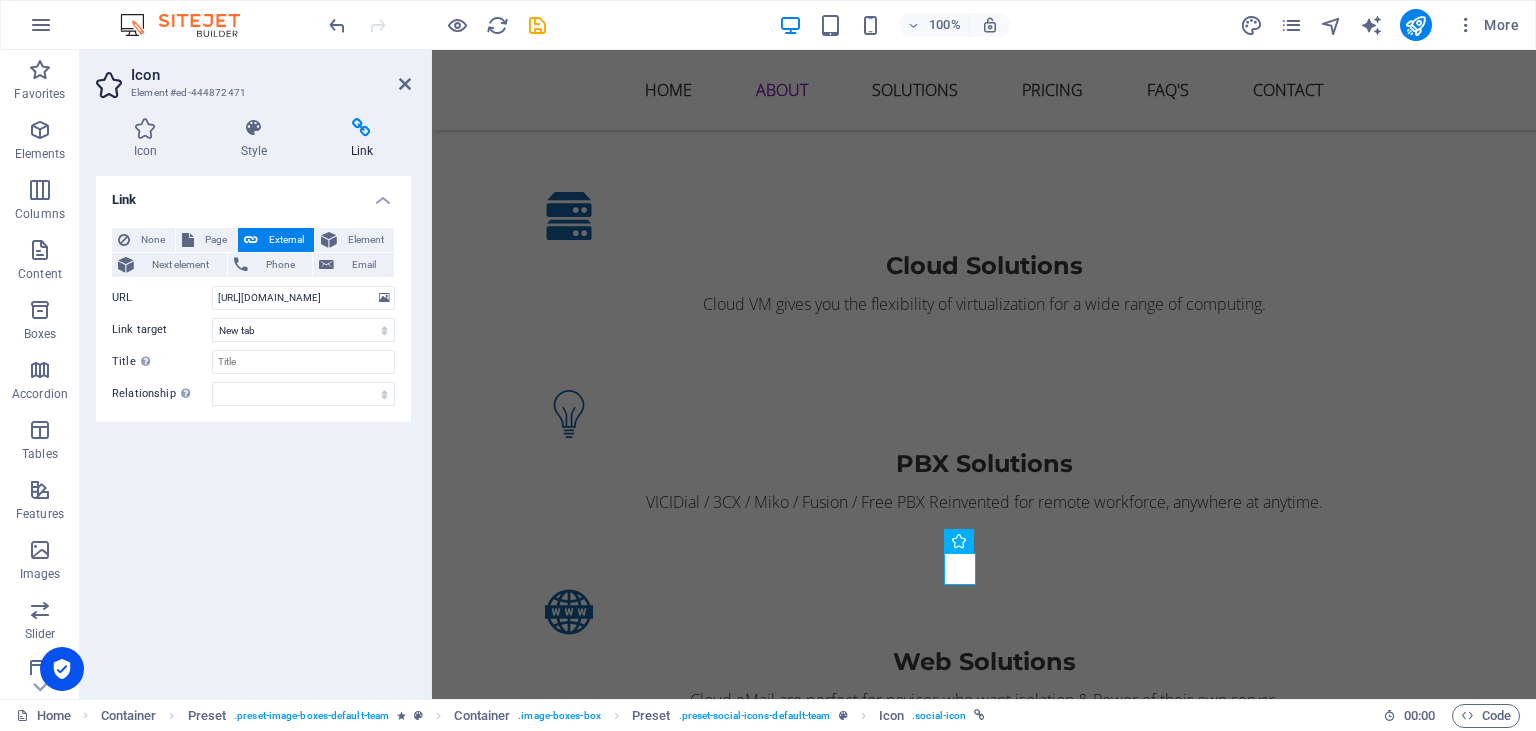 click on "None Page External Element Next element Phone Email Page Home VOIP Pricing Subpage 1 New page Legal Notice Privacy Home Home Element
URL https://en.wikipedia.org/wiki/Canada Phone Email Link target New tab Same tab Overlay Title Additional link description, should not be the same as the link text. The title is most often shown as a tooltip text when the mouse moves over the element. Leave empty if uncertain. Relationship Sets the  relationship of this link to the link target . For example, the value "nofollow" instructs search engines not to follow the link. Can be left empty. alternate author bookmark external help license next nofollow noreferrer noopener prev search tag" at bounding box center (253, 317) 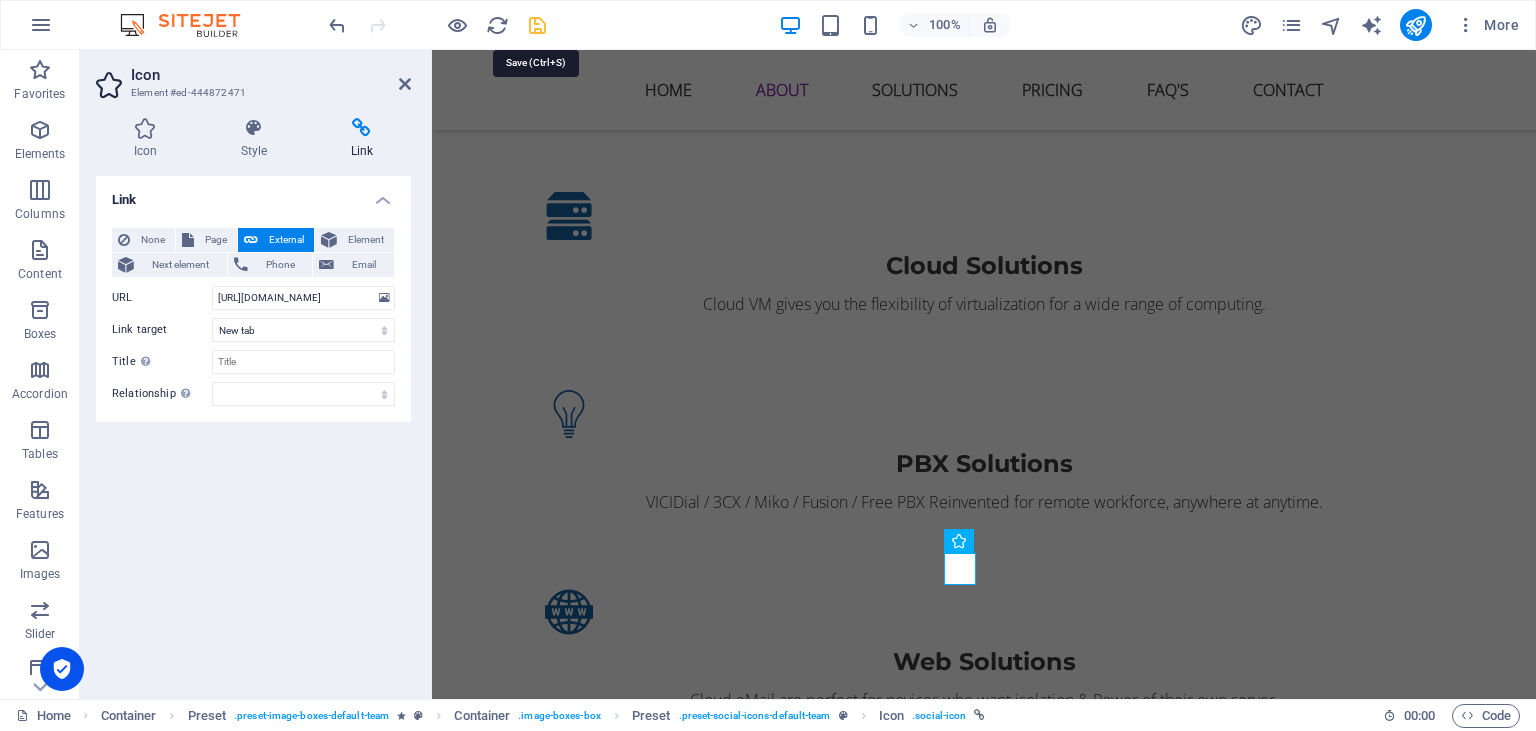 click at bounding box center (537, 25) 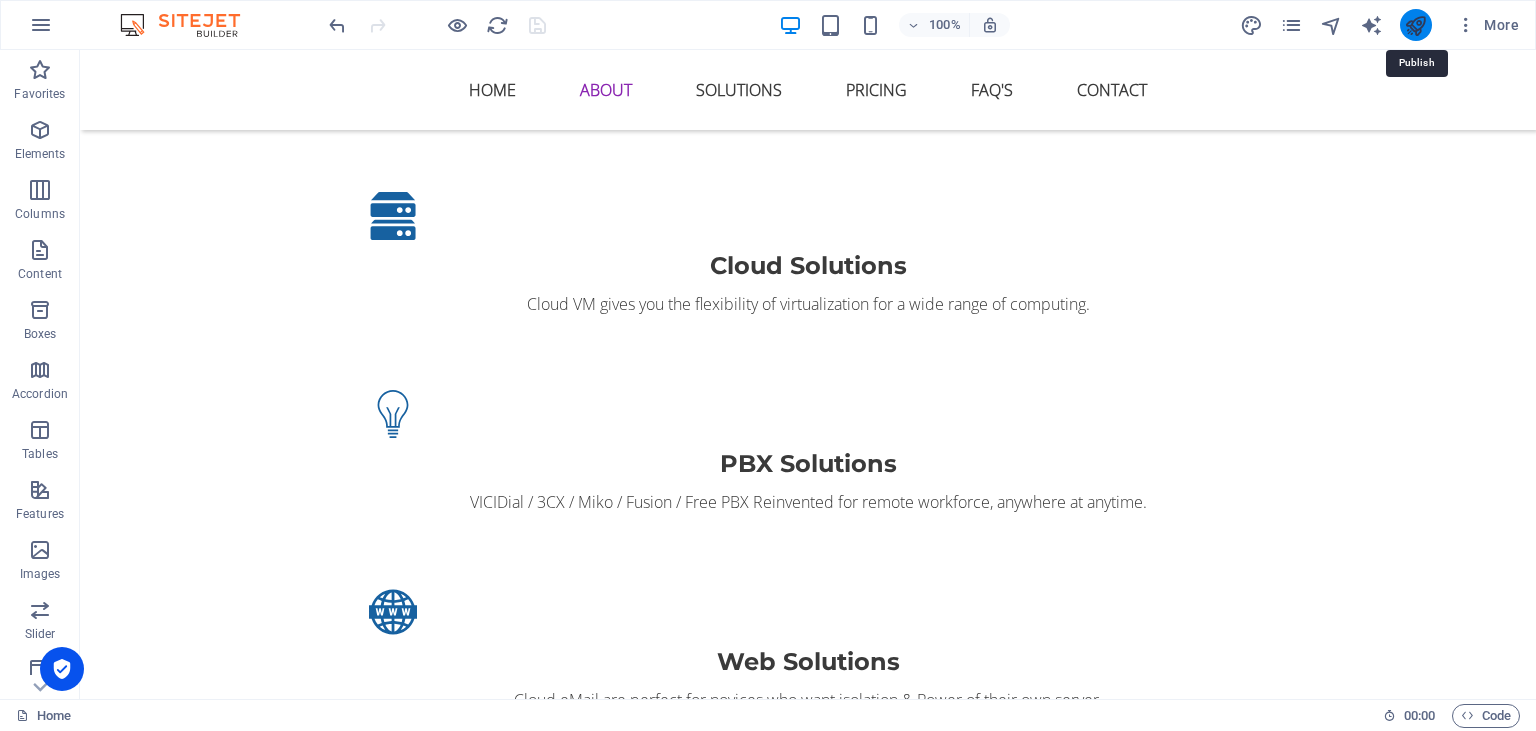 click at bounding box center (1415, 25) 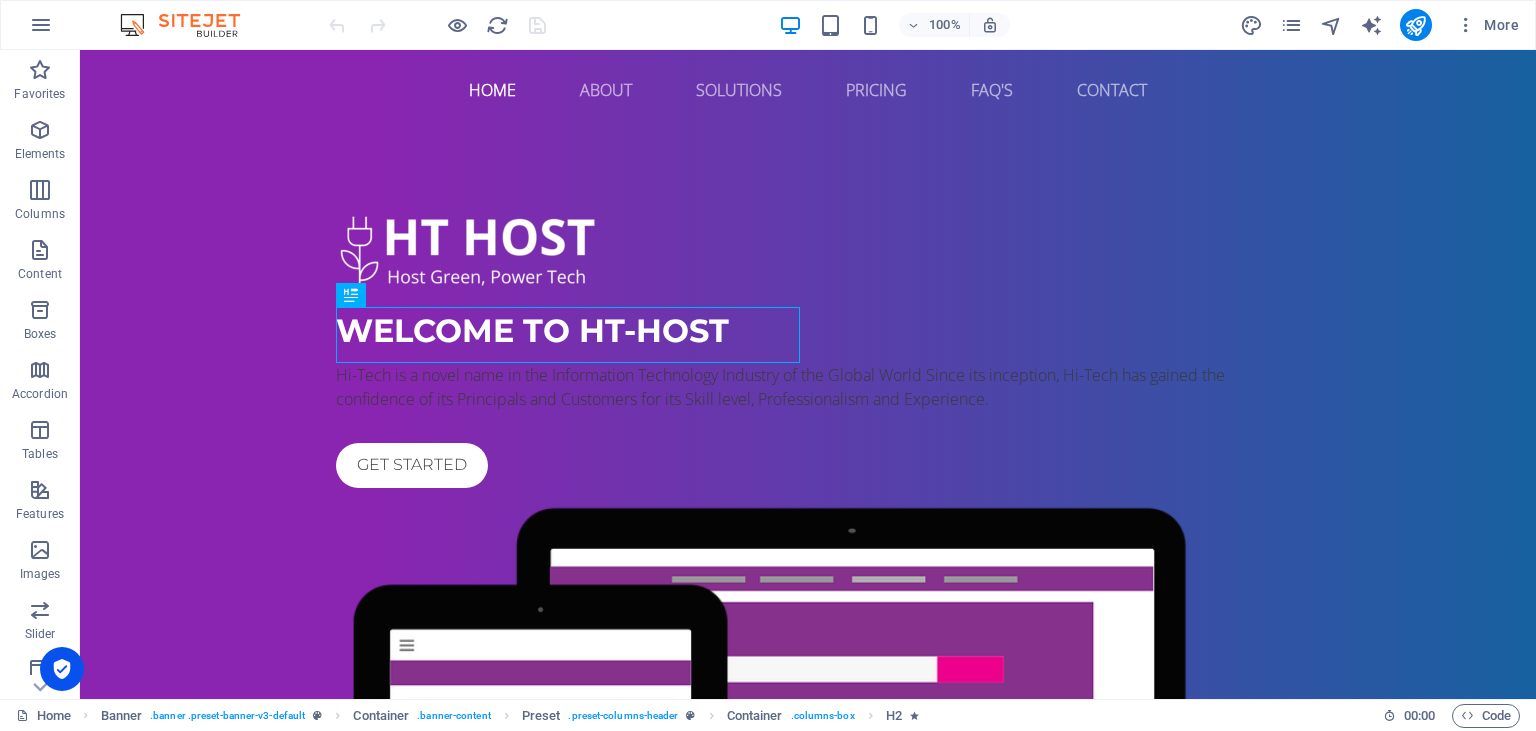 scroll, scrollTop: 0, scrollLeft: 0, axis: both 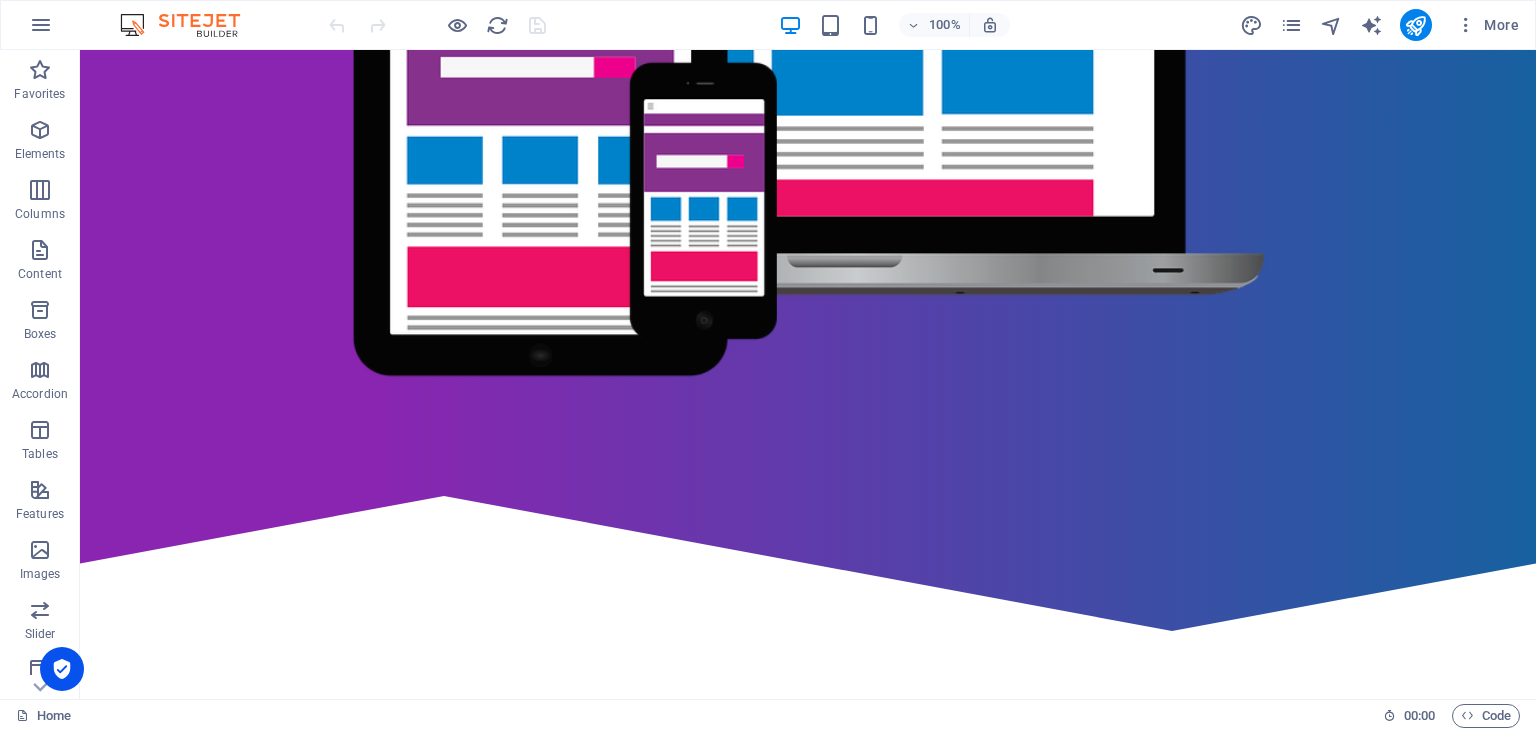 click on "About HT-Host? At  HT HOST , we provide fast, secure, and reliable hosting solutions designed to help businesses, bloggers, and developers succeed online. With a focus on performance, reliability, and outstanding customer support, we make it easy for you to build, manage, and grow your online presence. We ensure that your website is always up, always fast, and always secure, No matter your project size,  HT HOST  is here to support you with cutting-edge technology and 24/7 customer service, so you can focus on what matters most: your business. Get in touch Cloud Solutions Cloud VM gives you the flexibility of virtualization for a wide range of computing. PBX Solutions VICIDial / 3CX / Miko / Fusion / Free PBX Reinvented for remote workforce, anywhere at anytime. Web Solutions Cloud eMail are perfect for novices who want isolation & Power of their own server. FireWall Solutions VPN/ Firewall management provides packet inspection and routing services." at bounding box center (808, 1408) 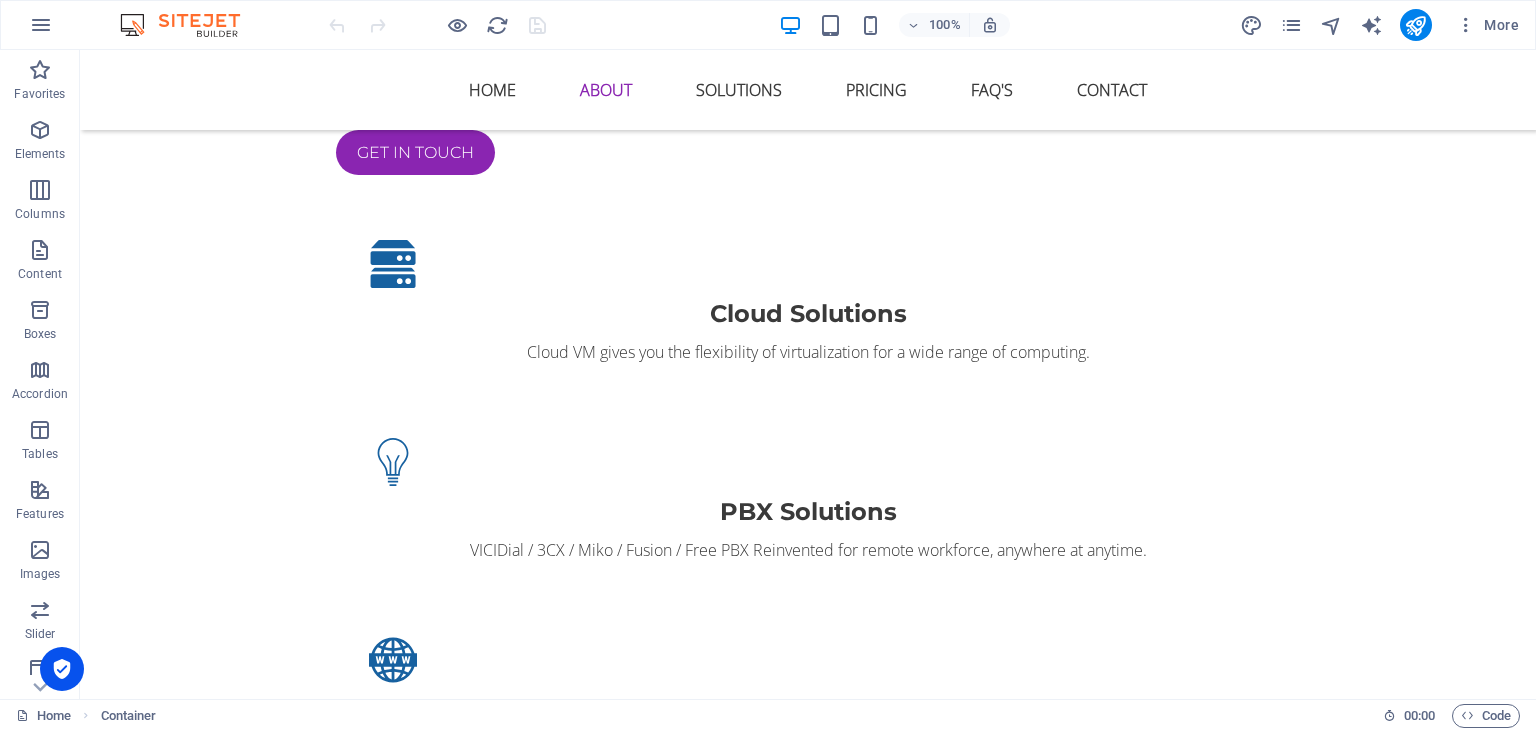 scroll, scrollTop: 1843, scrollLeft: 0, axis: vertical 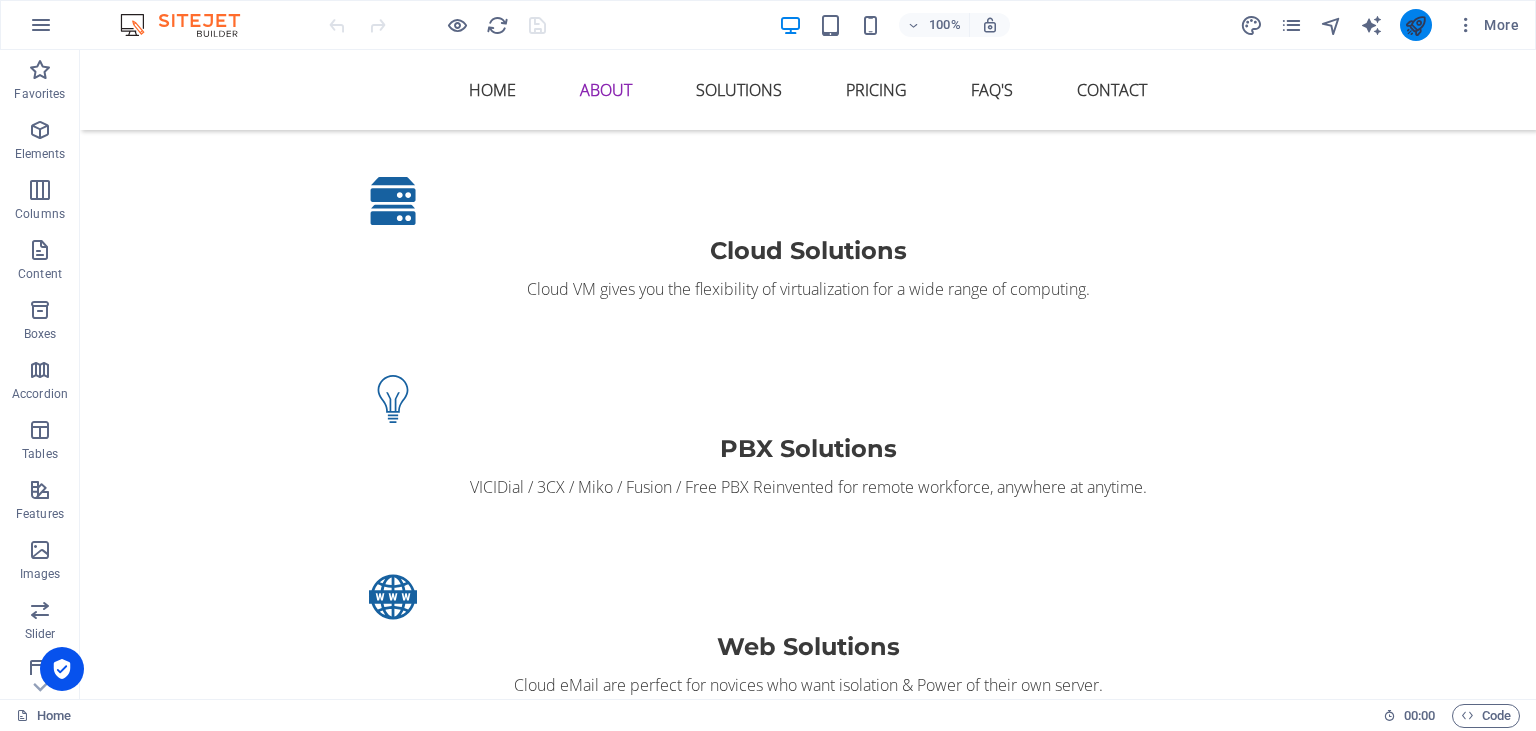 click at bounding box center (1415, 25) 